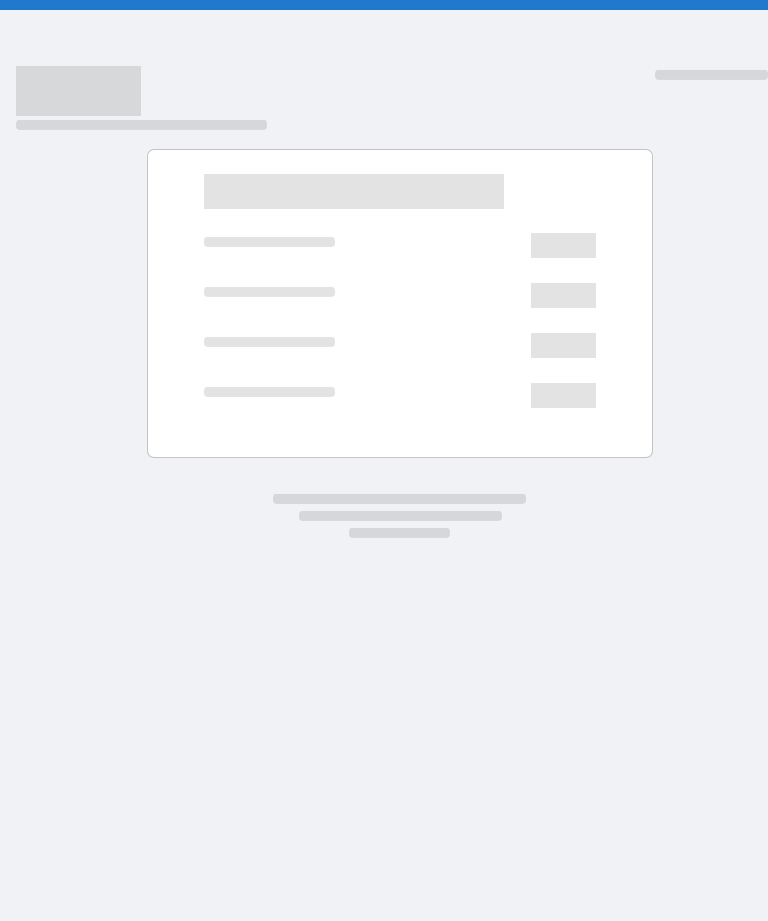 scroll, scrollTop: 0, scrollLeft: 0, axis: both 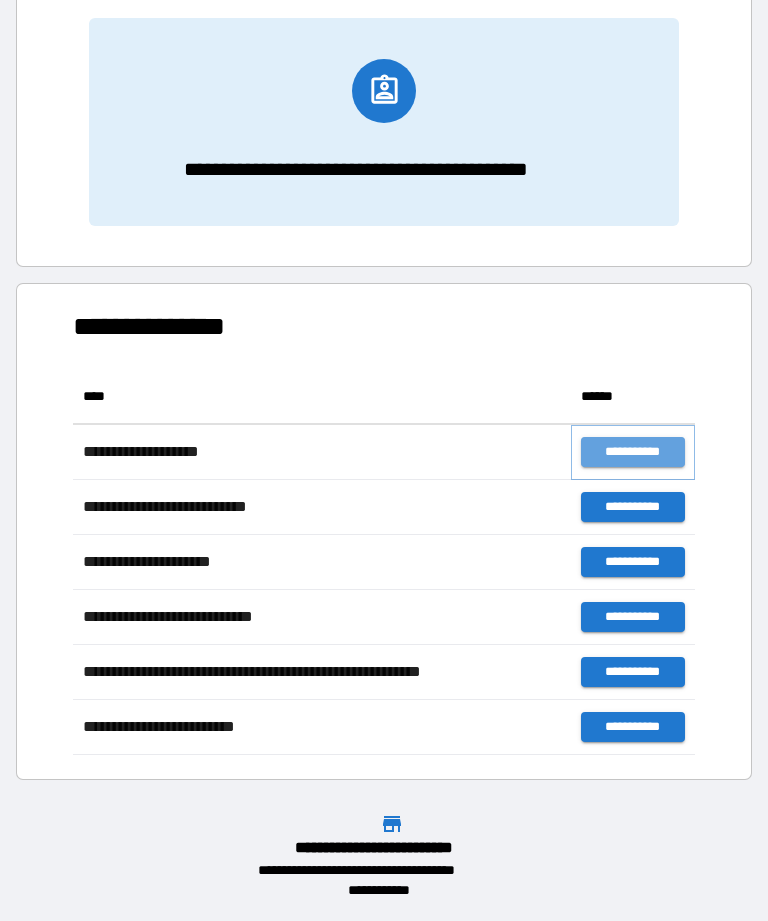 click on "**********" at bounding box center [633, 452] 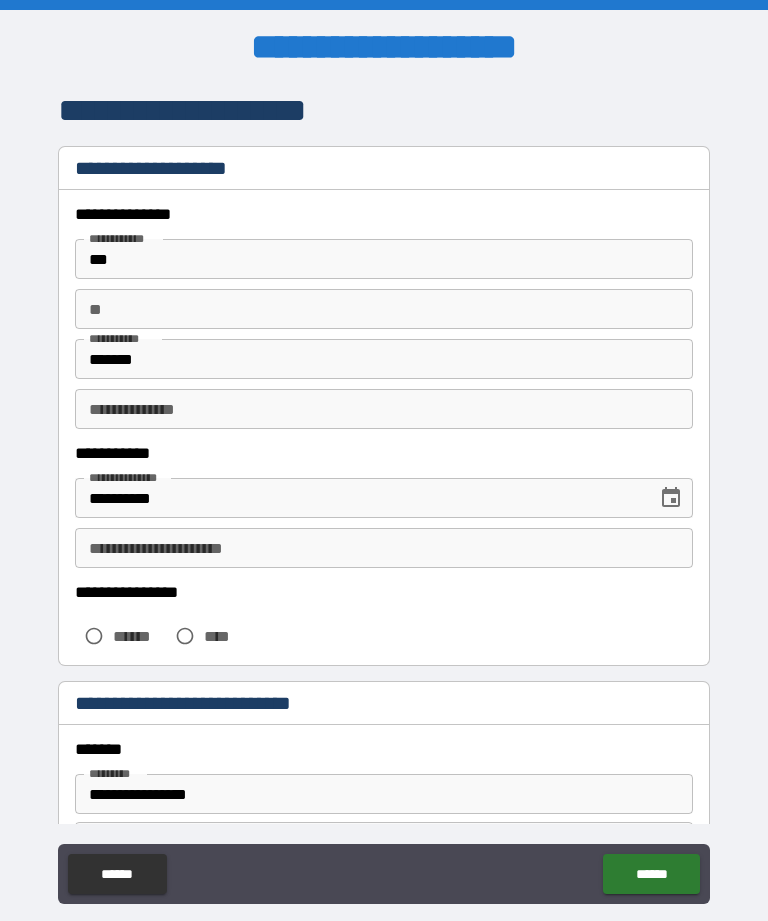 click on "**********" at bounding box center (384, 548) 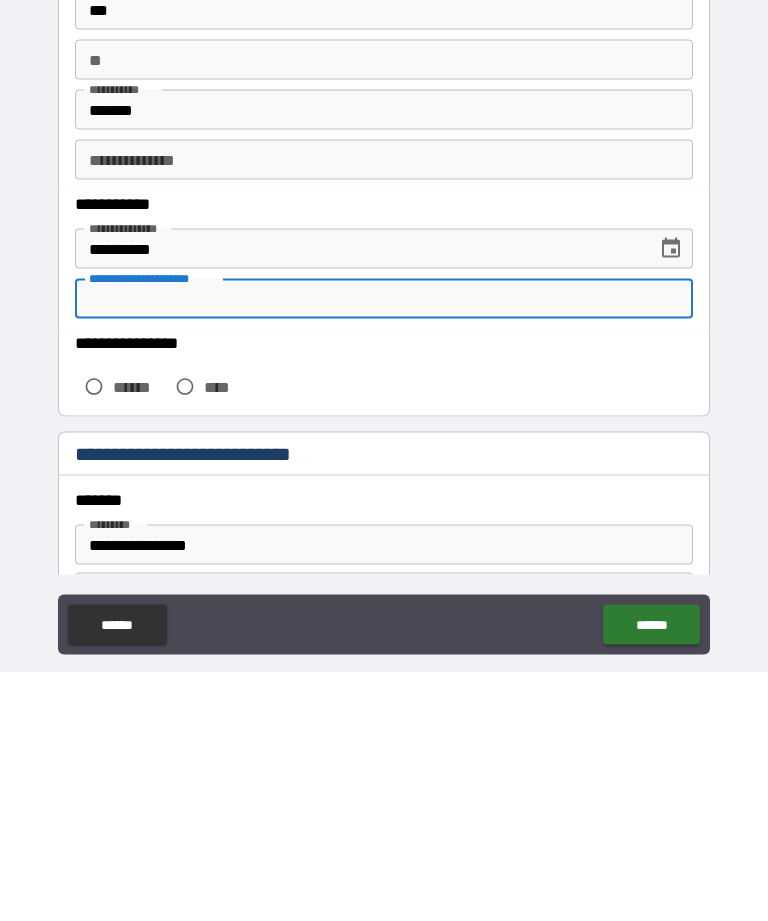 scroll, scrollTop: 64, scrollLeft: 0, axis: vertical 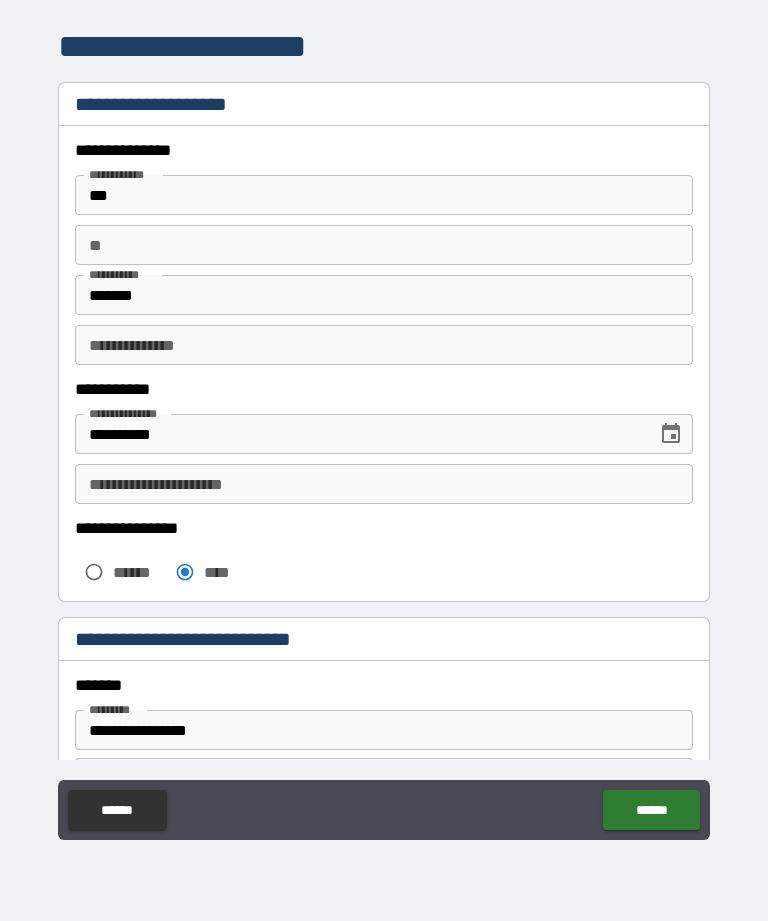 click on "**********" at bounding box center [384, 484] 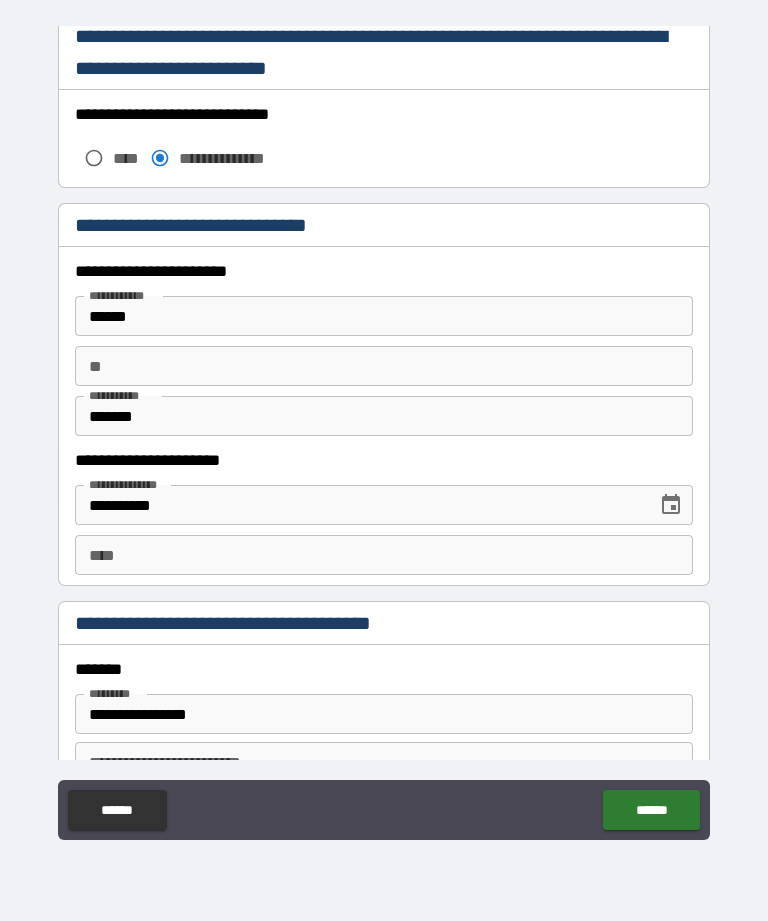 scroll, scrollTop: 1316, scrollLeft: 0, axis: vertical 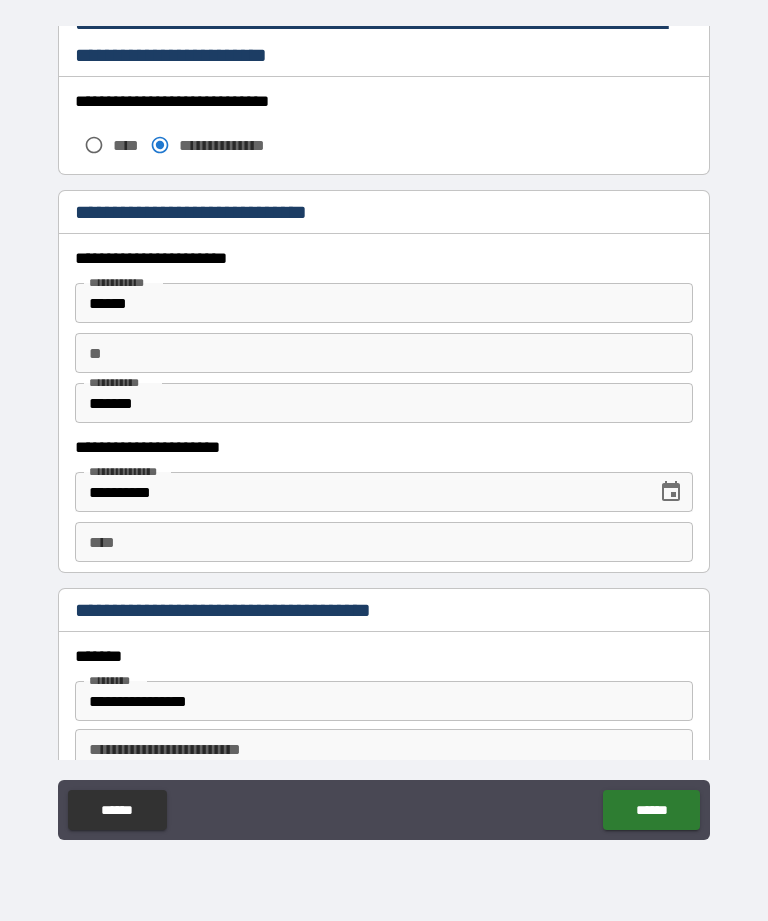 click on "******" at bounding box center (384, 303) 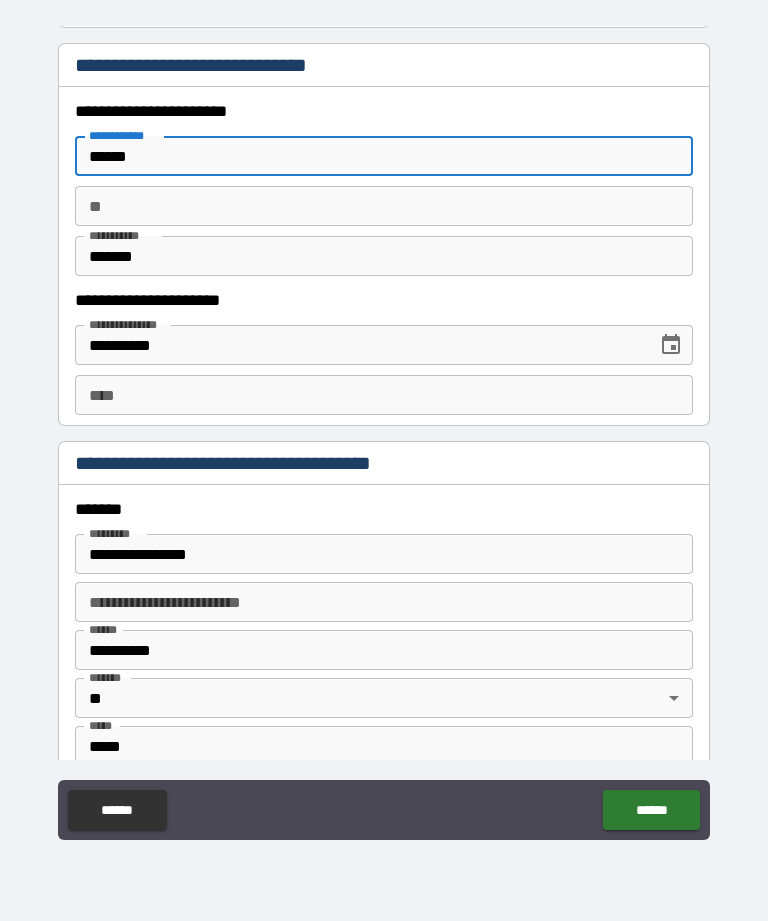 scroll, scrollTop: 1468, scrollLeft: 0, axis: vertical 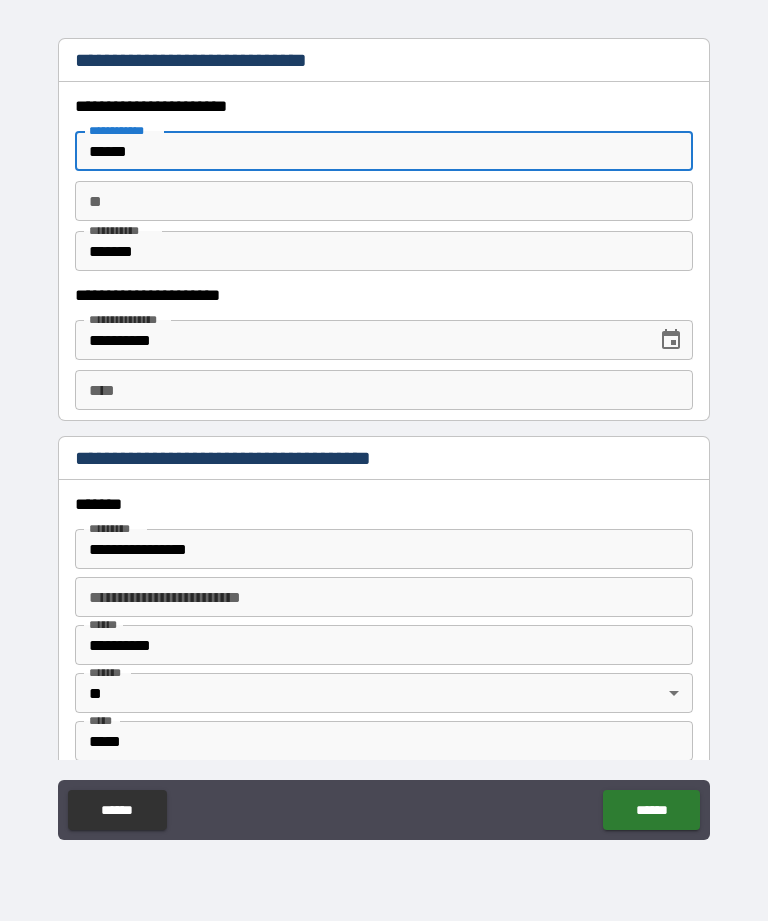 click on "****" at bounding box center (384, 390) 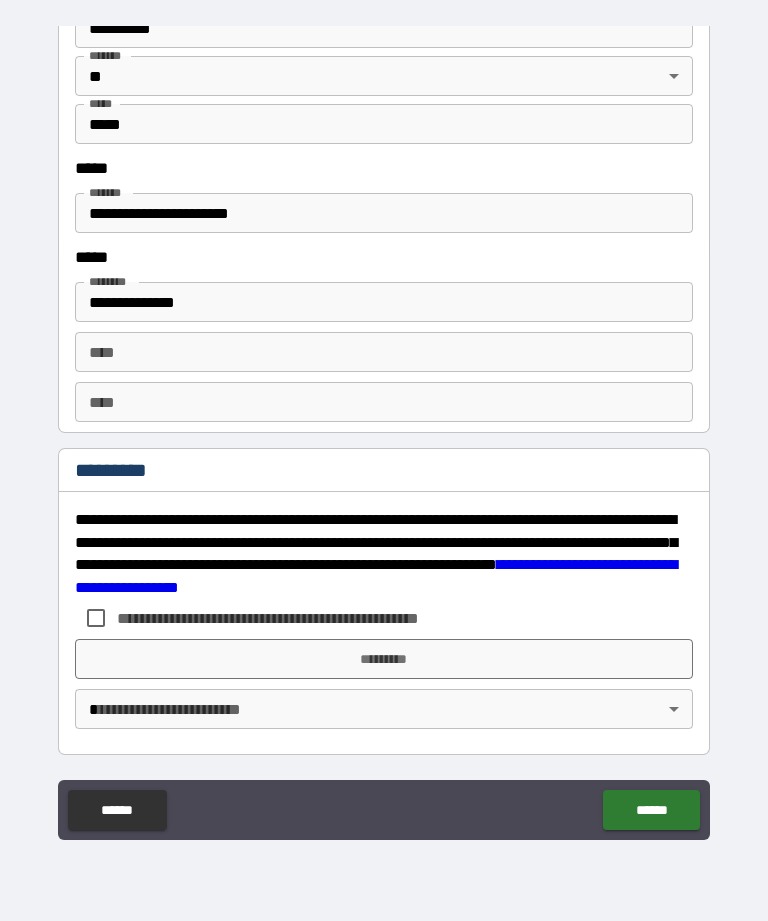 type on "**********" 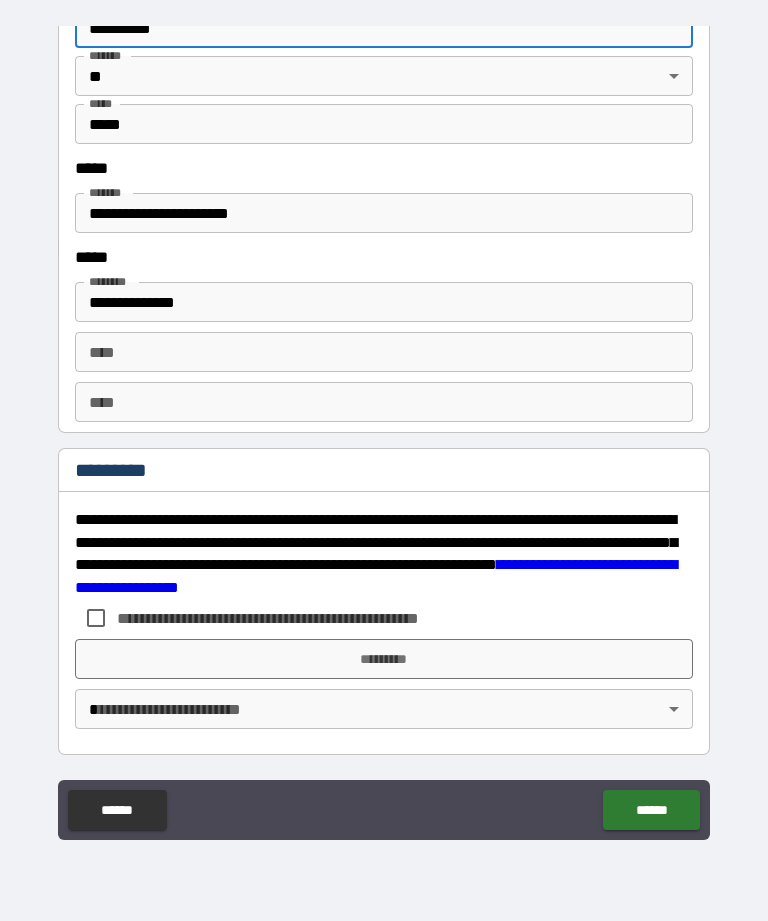 scroll, scrollTop: 2077, scrollLeft: 0, axis: vertical 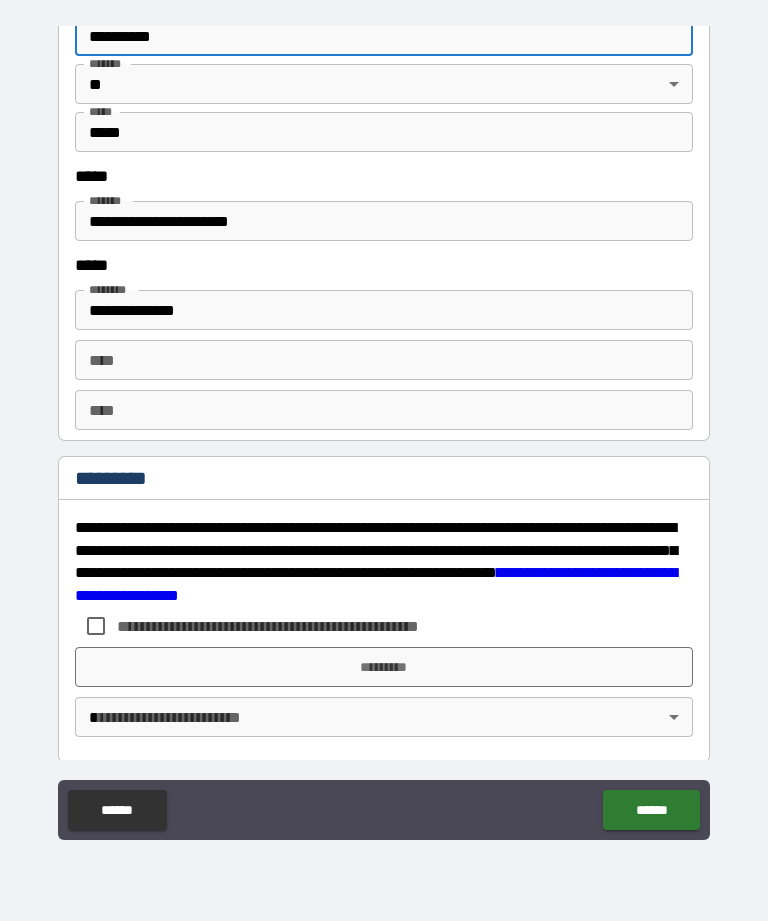 click on "**********" at bounding box center [280, 626] 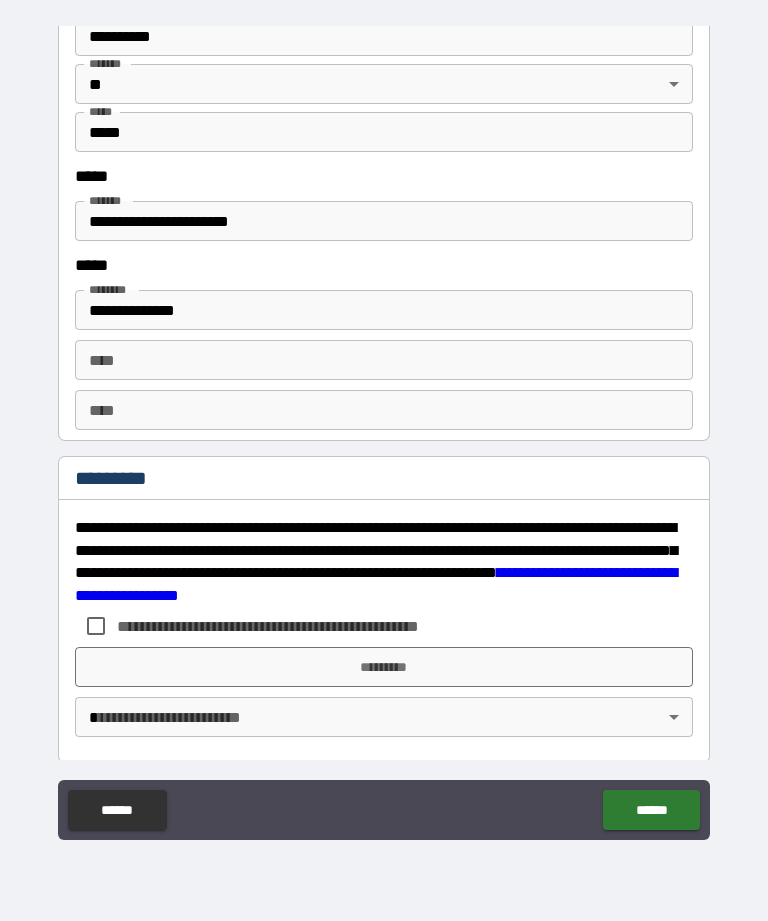 click on "**********" at bounding box center [301, 626] 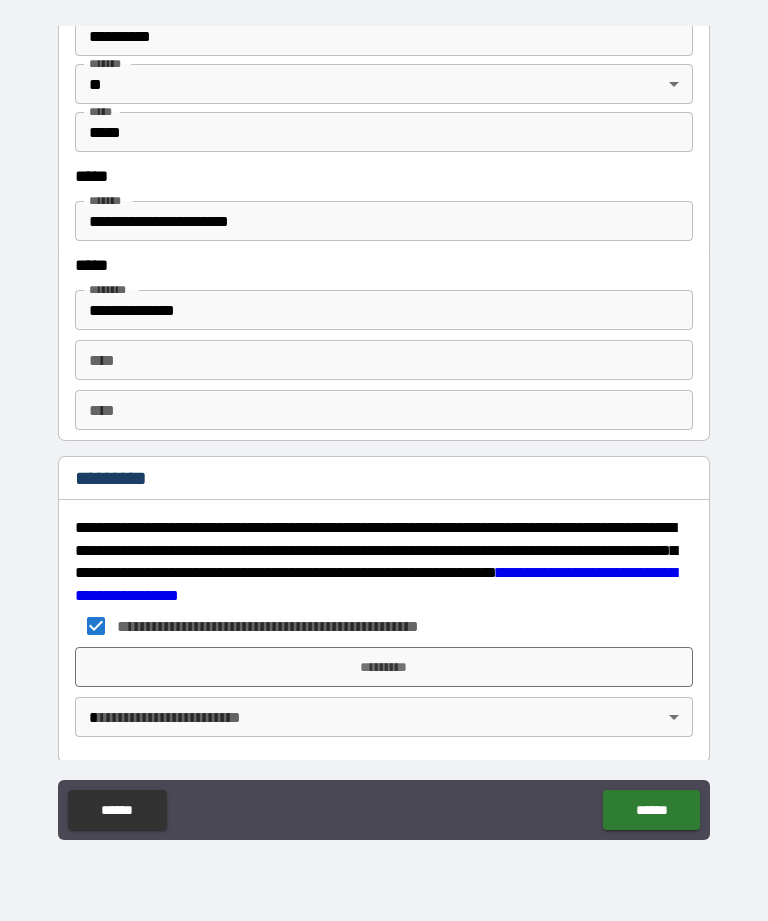 click on "*********" at bounding box center [384, 667] 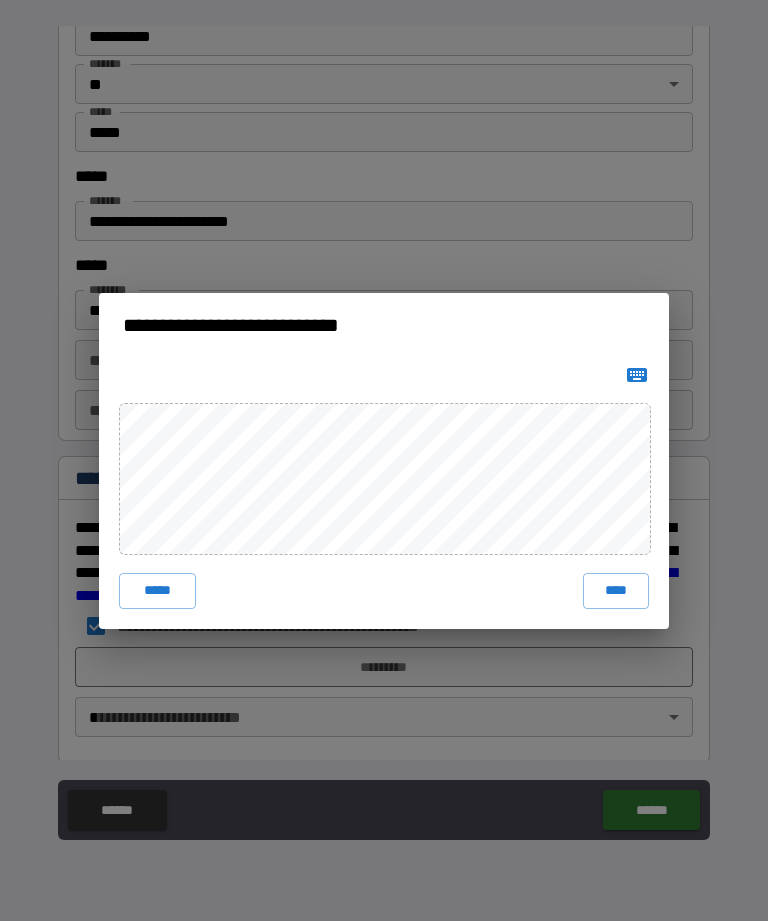 click on "****" at bounding box center [616, 591] 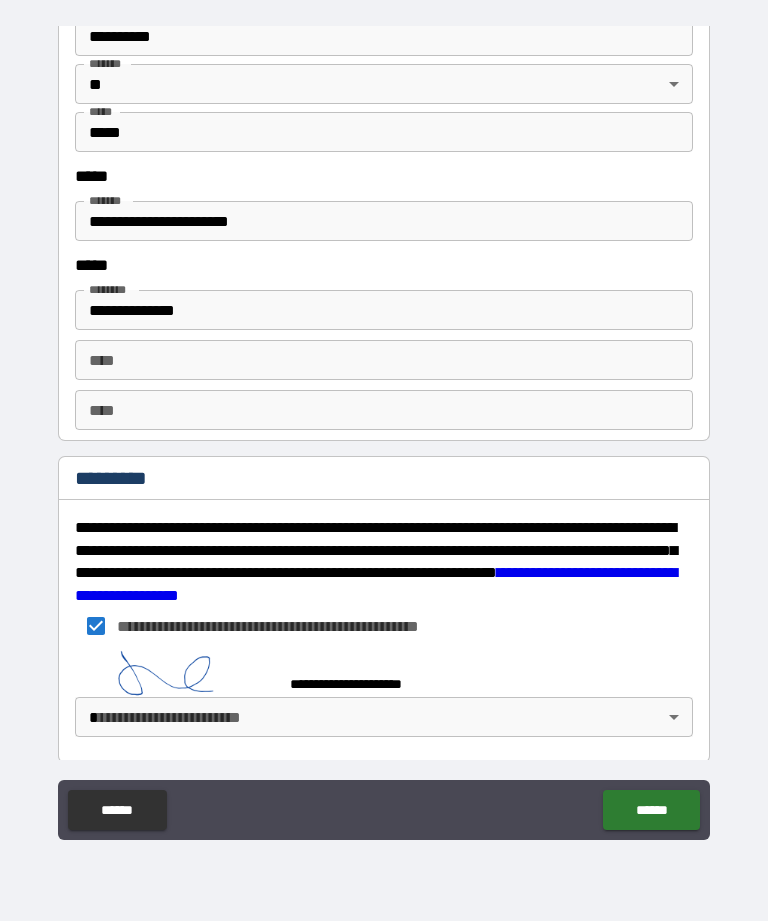 scroll, scrollTop: 2075, scrollLeft: 0, axis: vertical 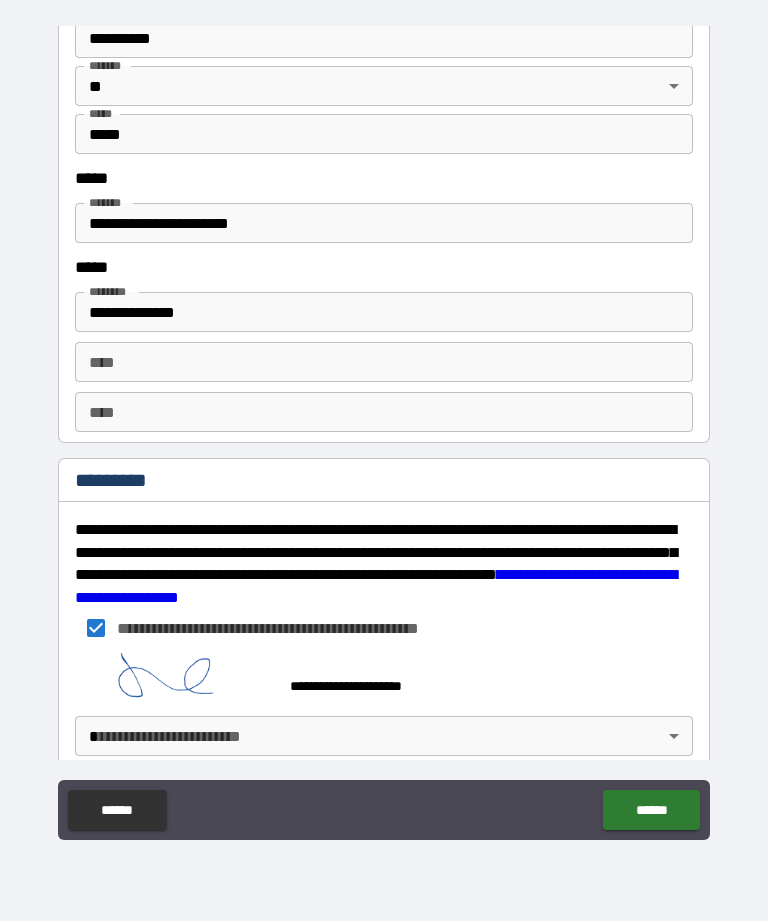 click on "**********" at bounding box center (384, 428) 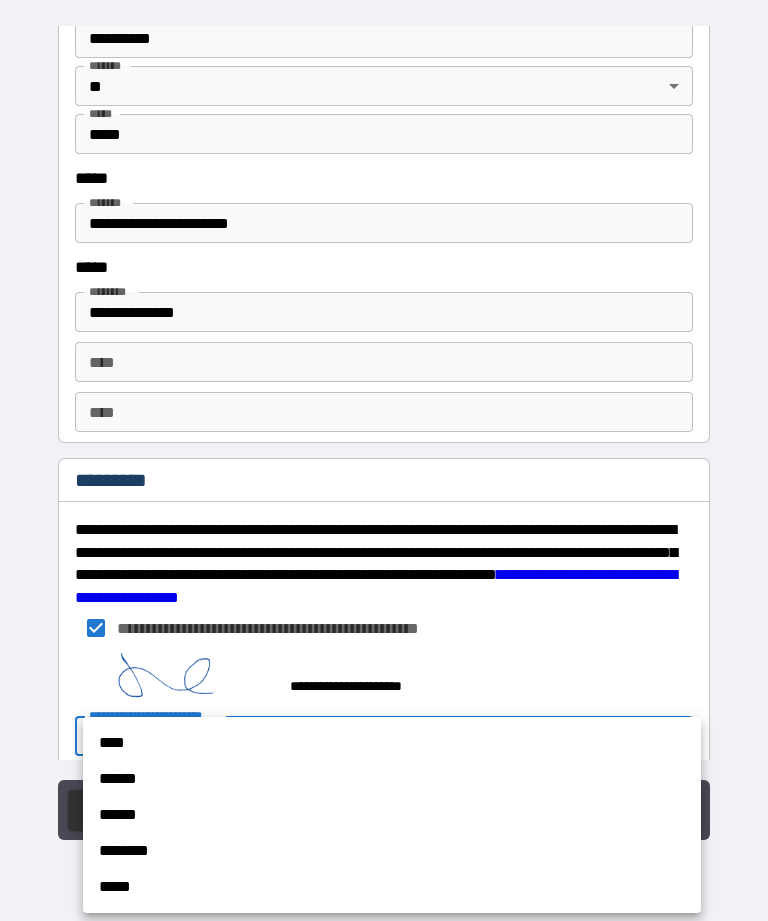 click on "******" at bounding box center [392, 779] 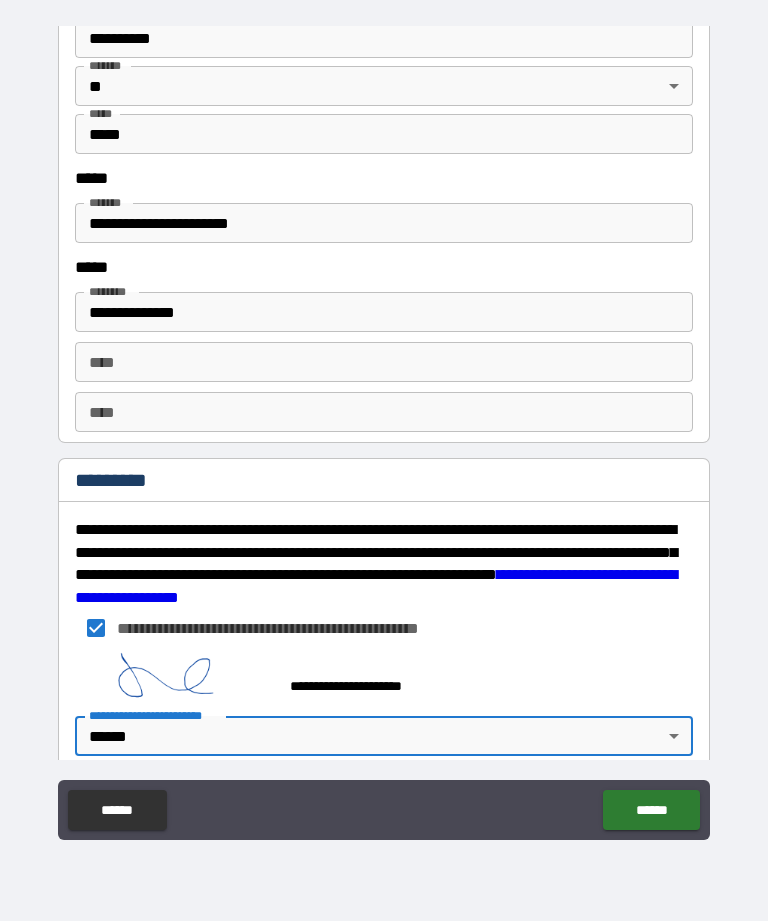 click on "******" at bounding box center (651, 810) 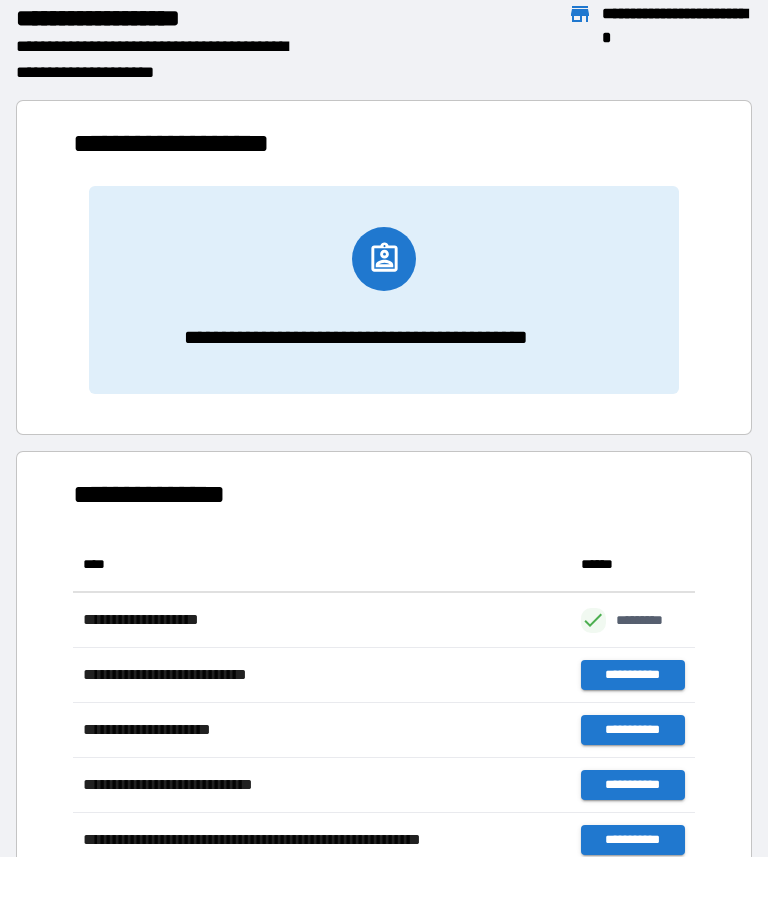 scroll, scrollTop: 1, scrollLeft: 1, axis: both 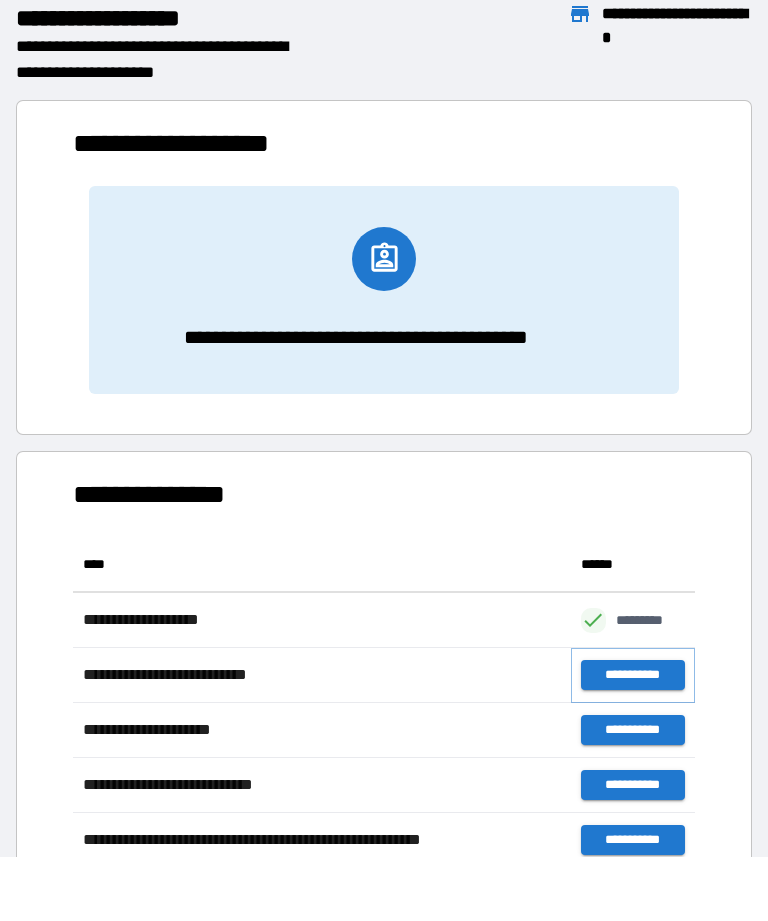 click on "**********" at bounding box center (633, 675) 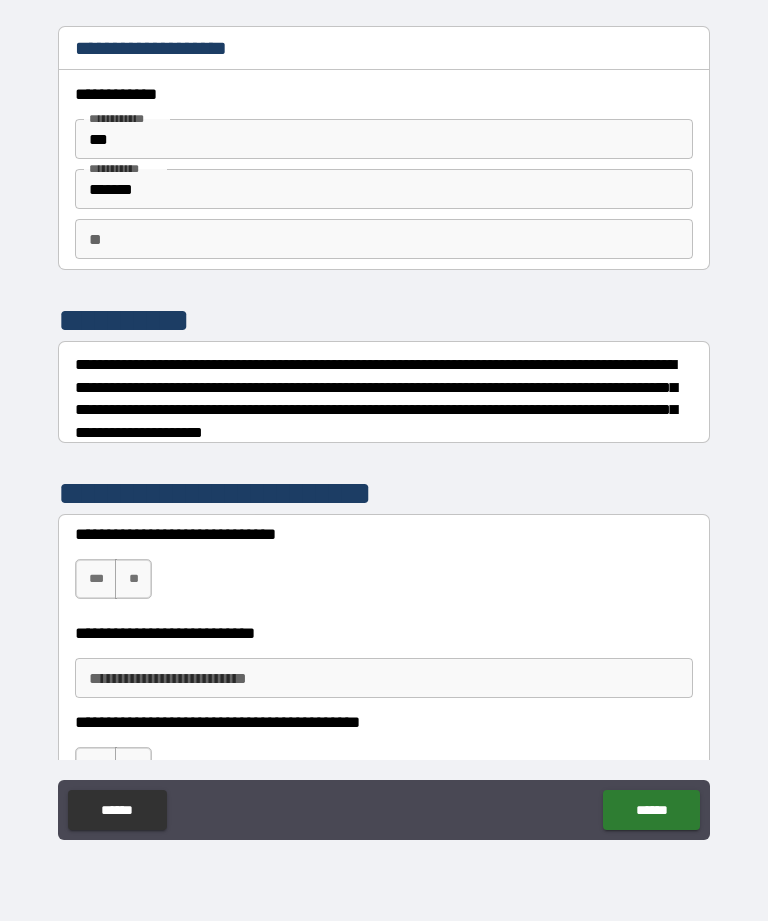 click on "***" at bounding box center (96, 579) 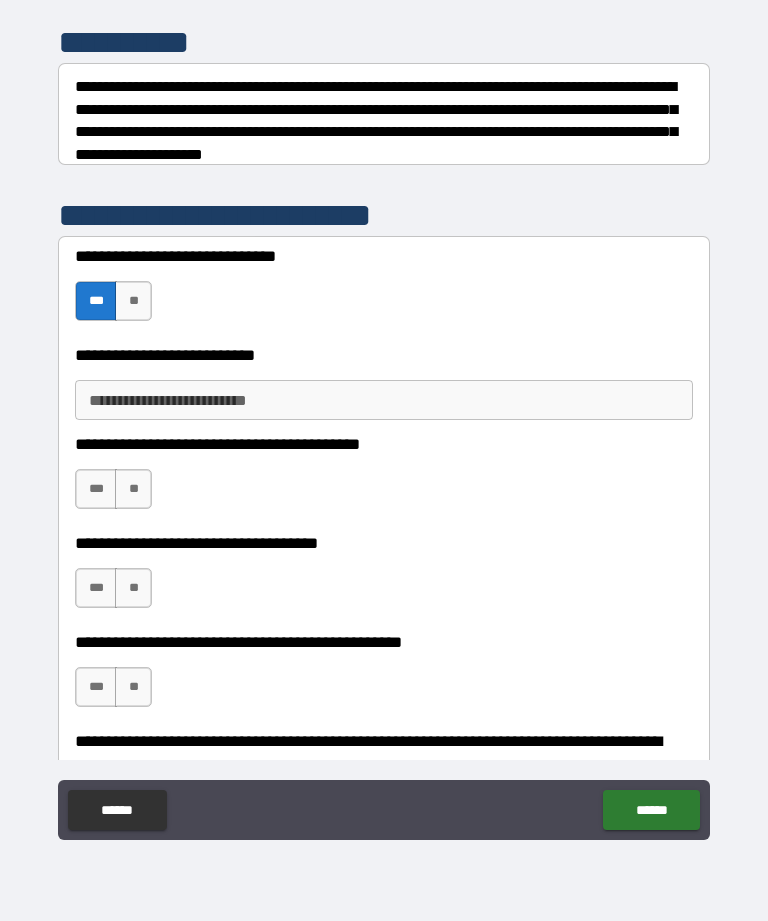 scroll, scrollTop: 279, scrollLeft: 0, axis: vertical 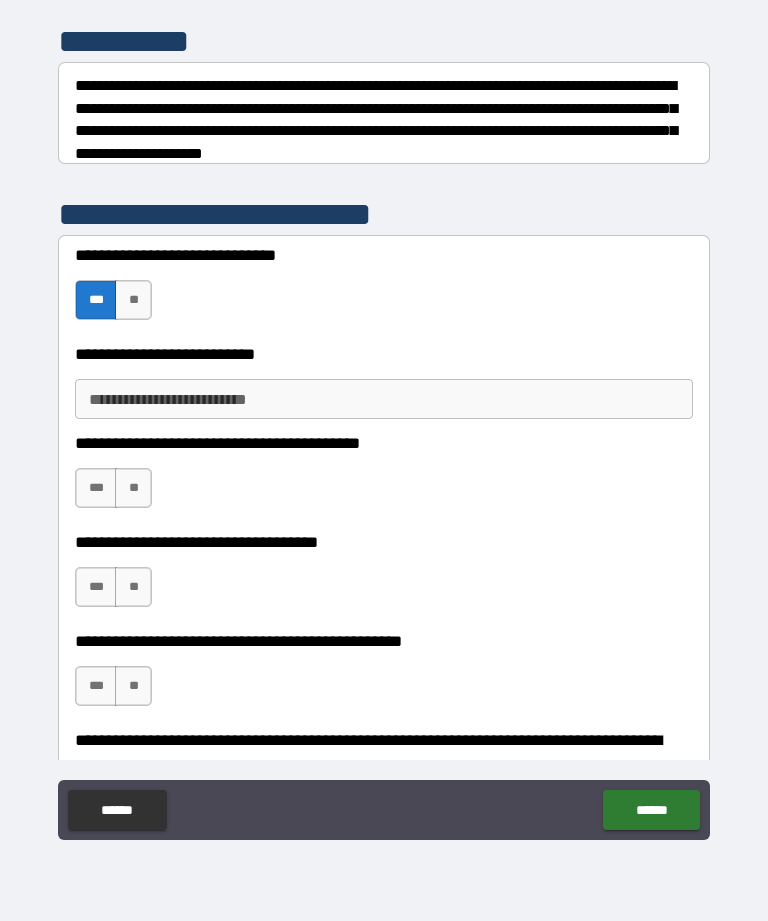 click on "**********" at bounding box center (384, 399) 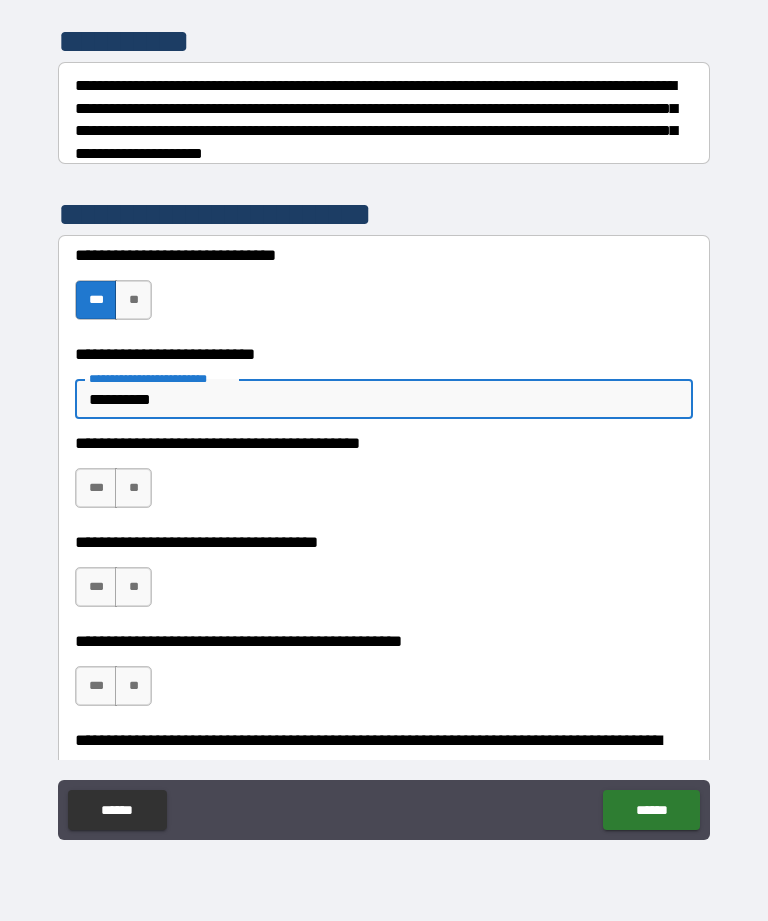type on "**********" 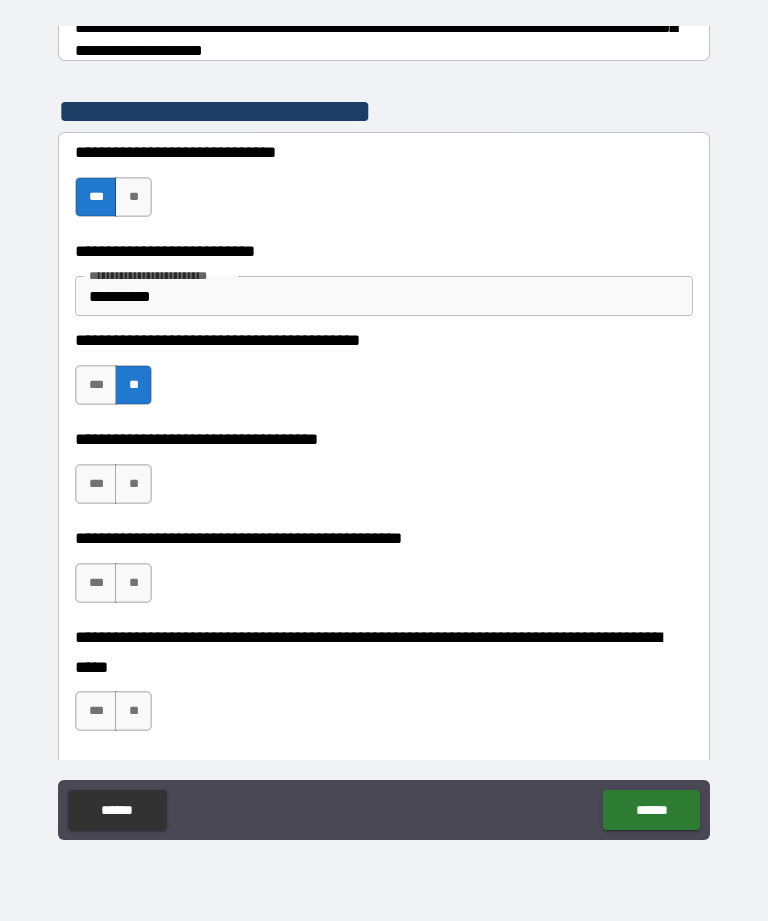 scroll, scrollTop: 411, scrollLeft: 0, axis: vertical 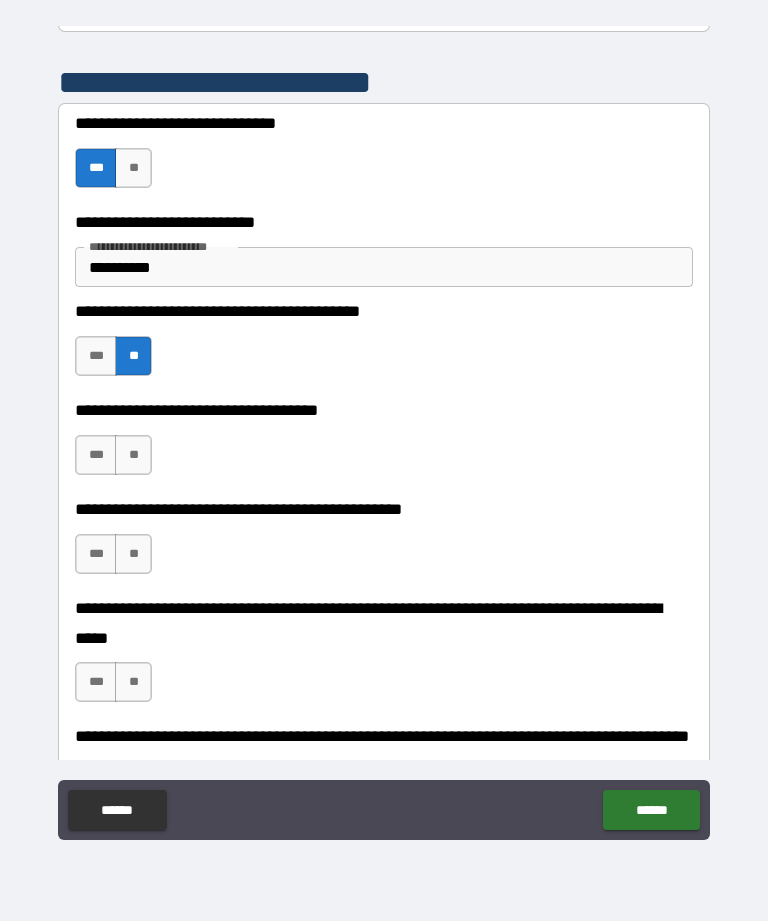 click on "**" at bounding box center [133, 455] 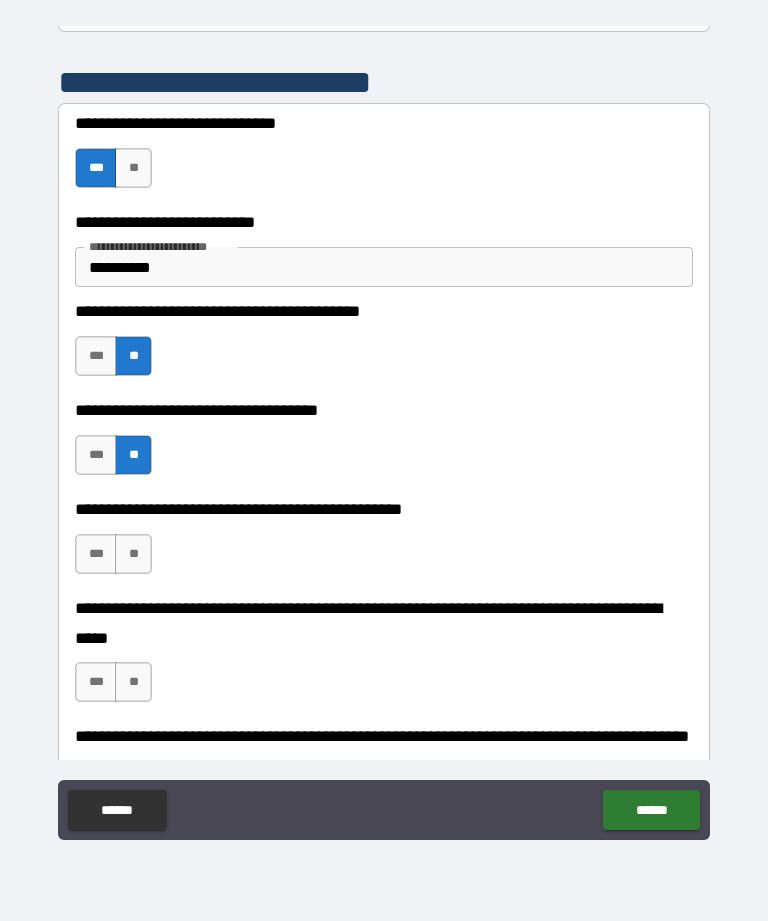 click on "**" at bounding box center [133, 554] 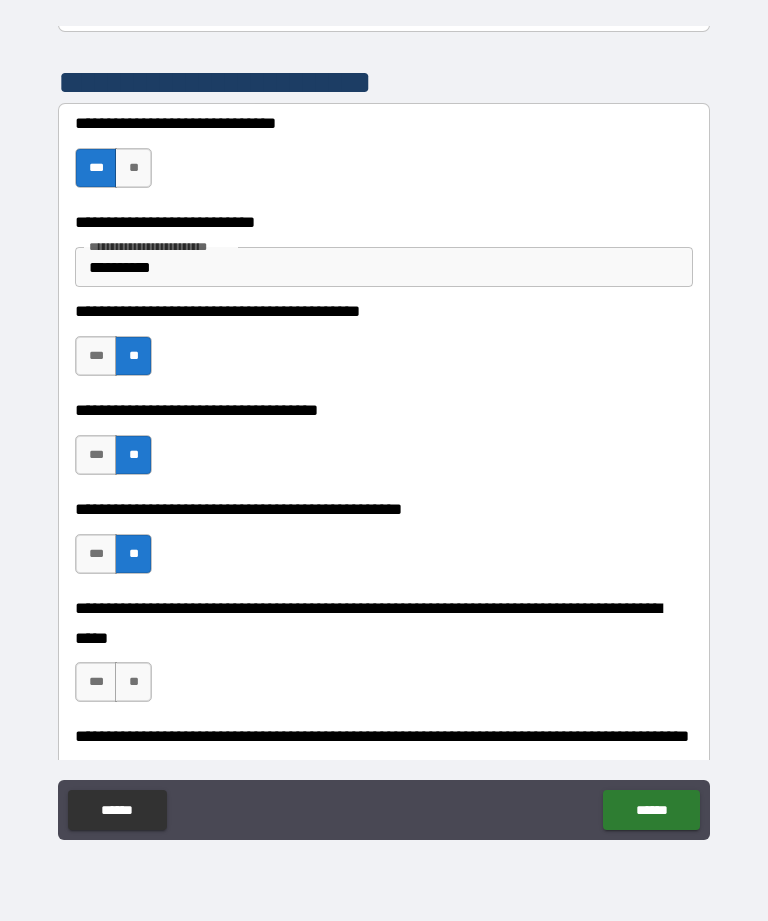 click on "**" at bounding box center [133, 682] 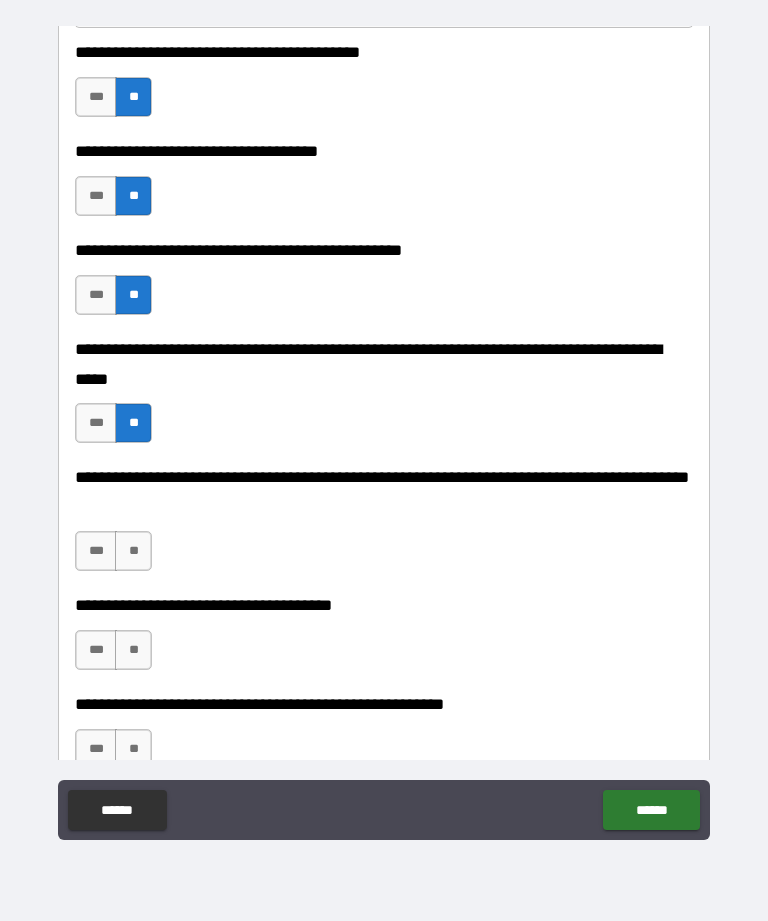 scroll, scrollTop: 724, scrollLeft: 0, axis: vertical 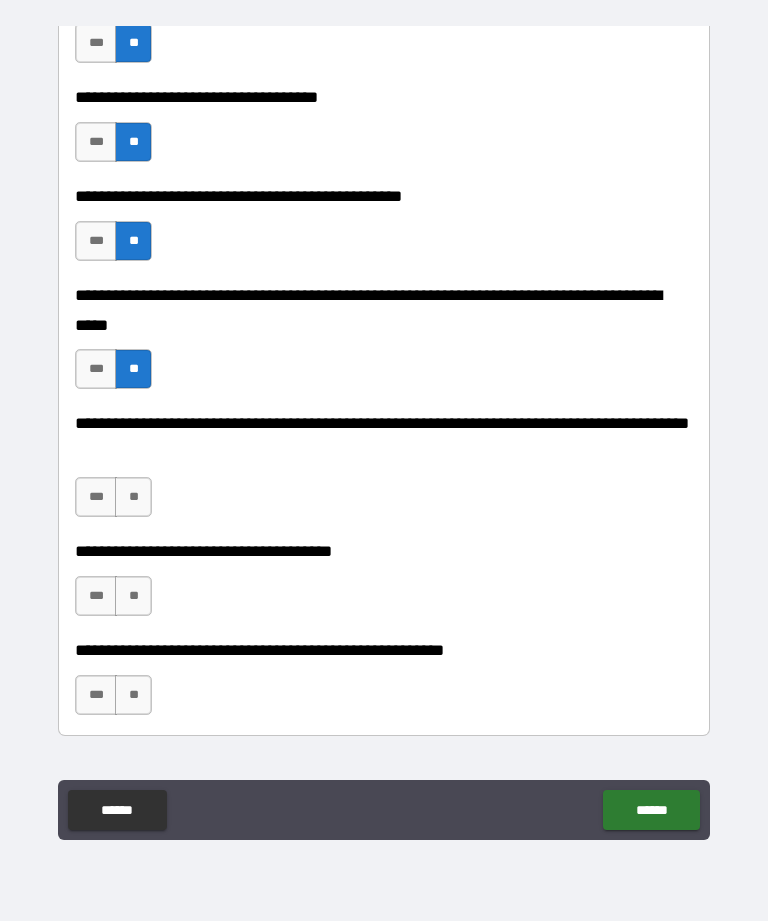 click on "**" at bounding box center (133, 497) 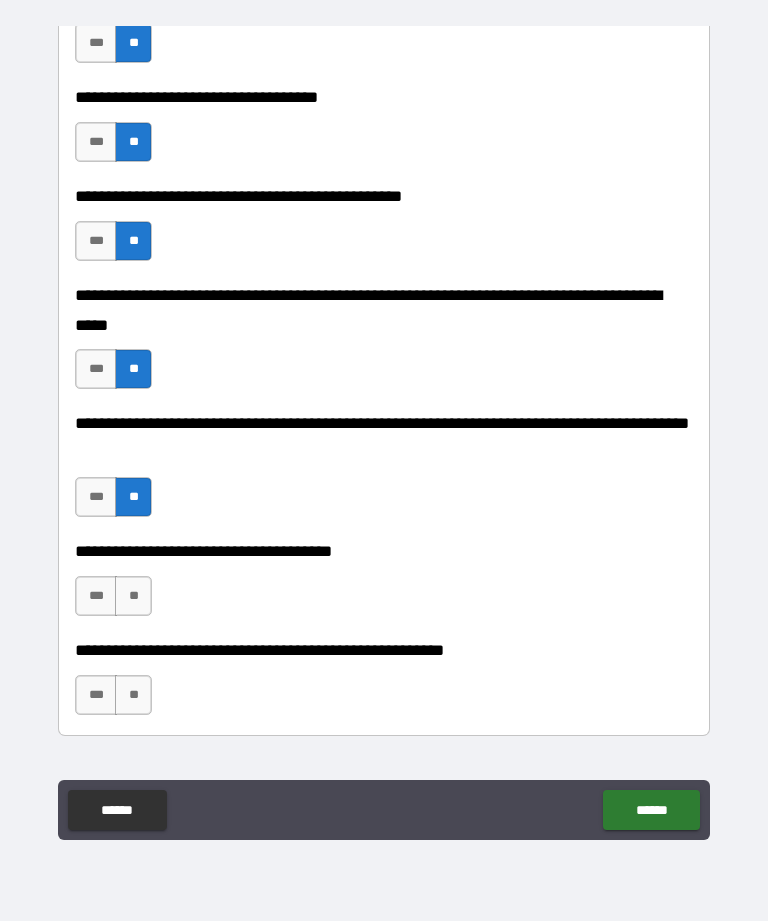click on "***" at bounding box center [96, 497] 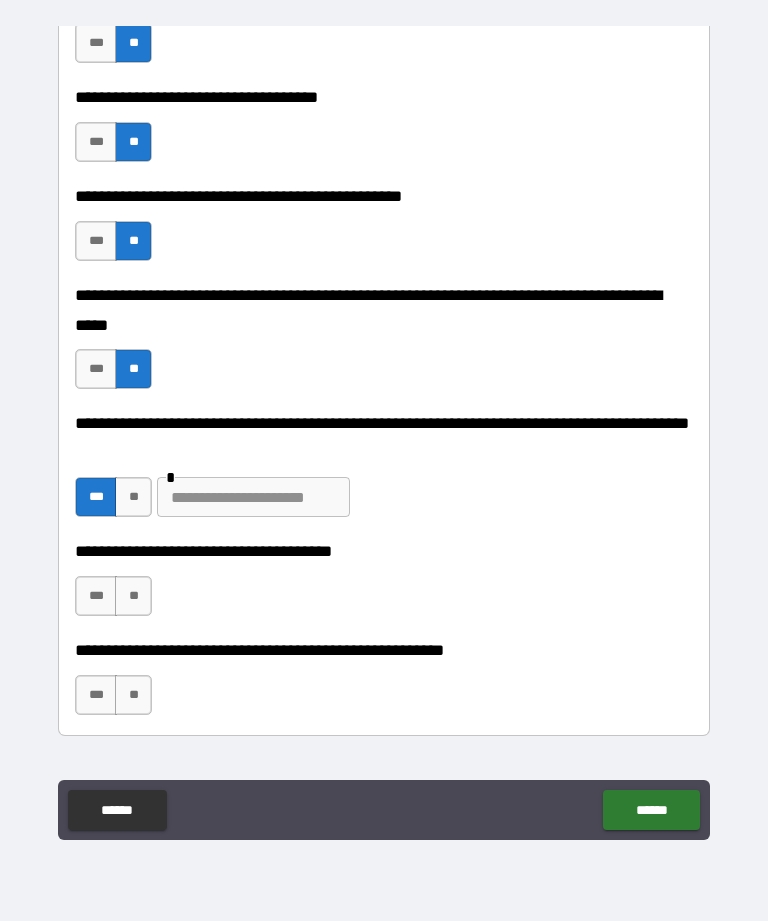 click at bounding box center (253, 497) 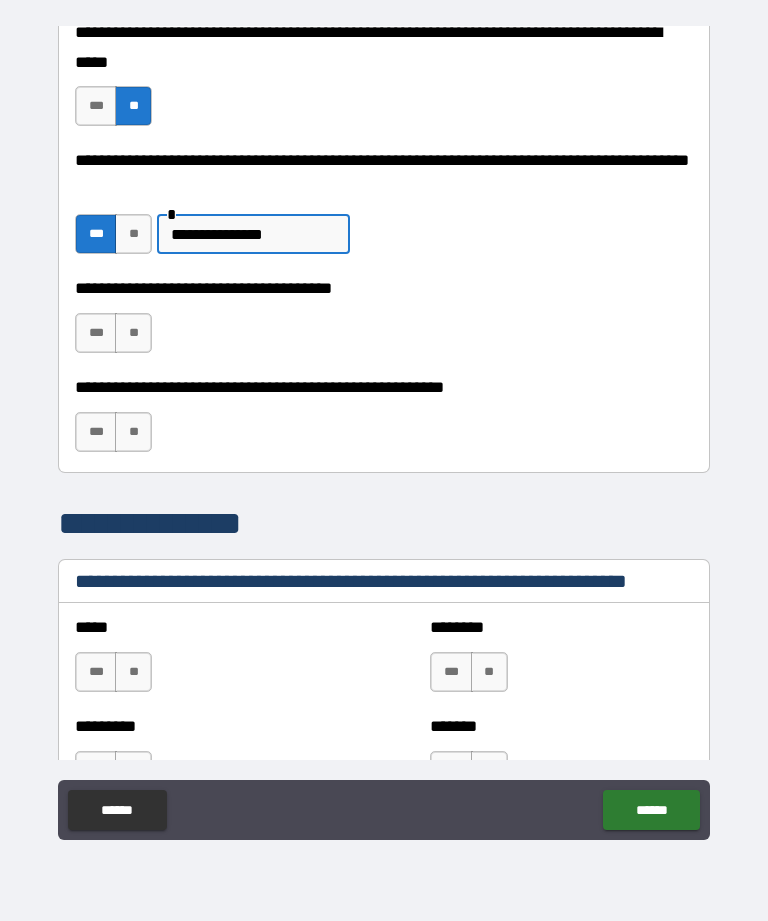 scroll, scrollTop: 990, scrollLeft: 0, axis: vertical 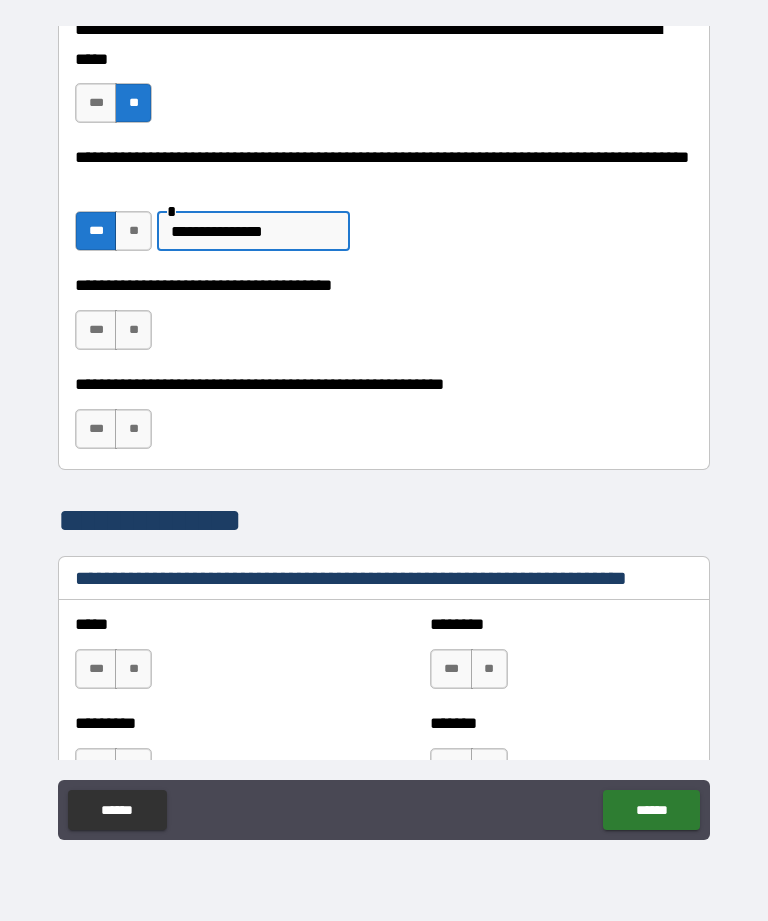 type on "**********" 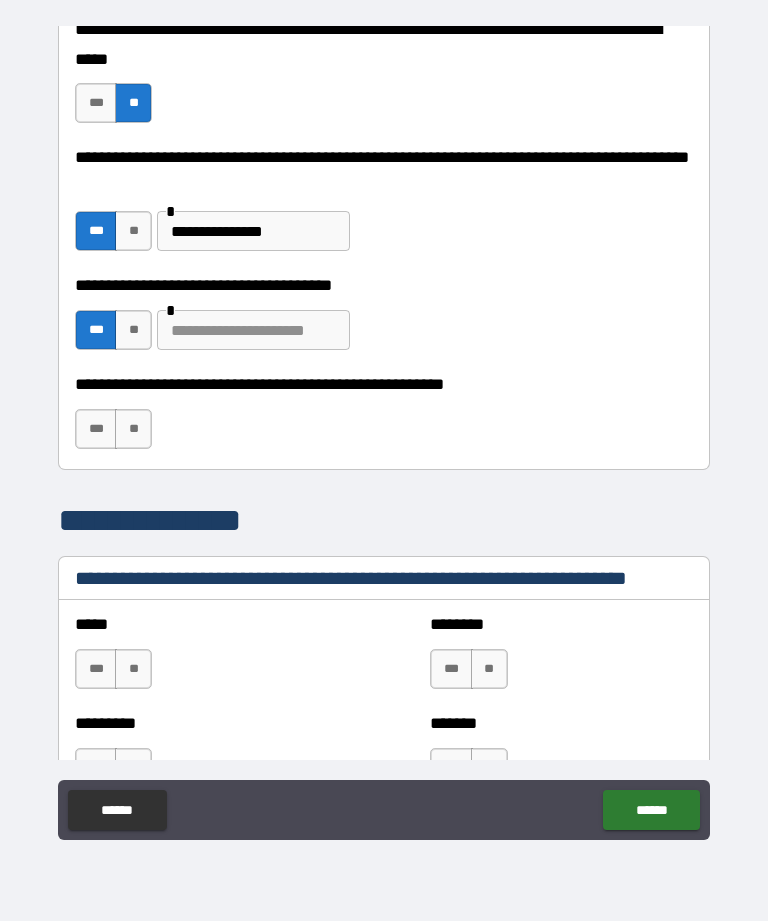 click at bounding box center (253, 330) 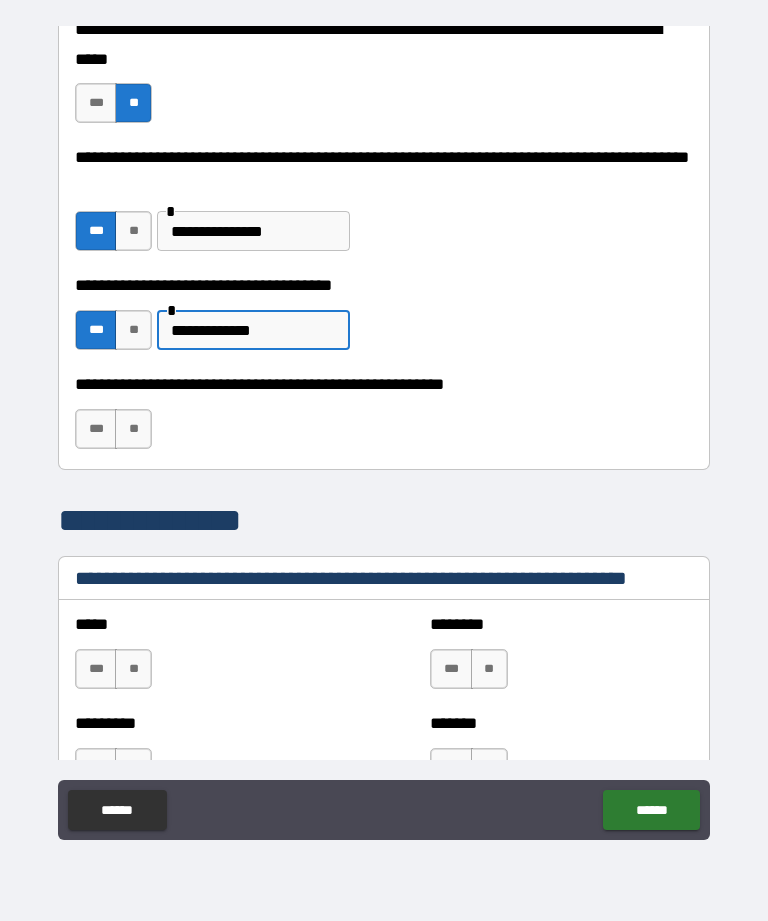 type on "**********" 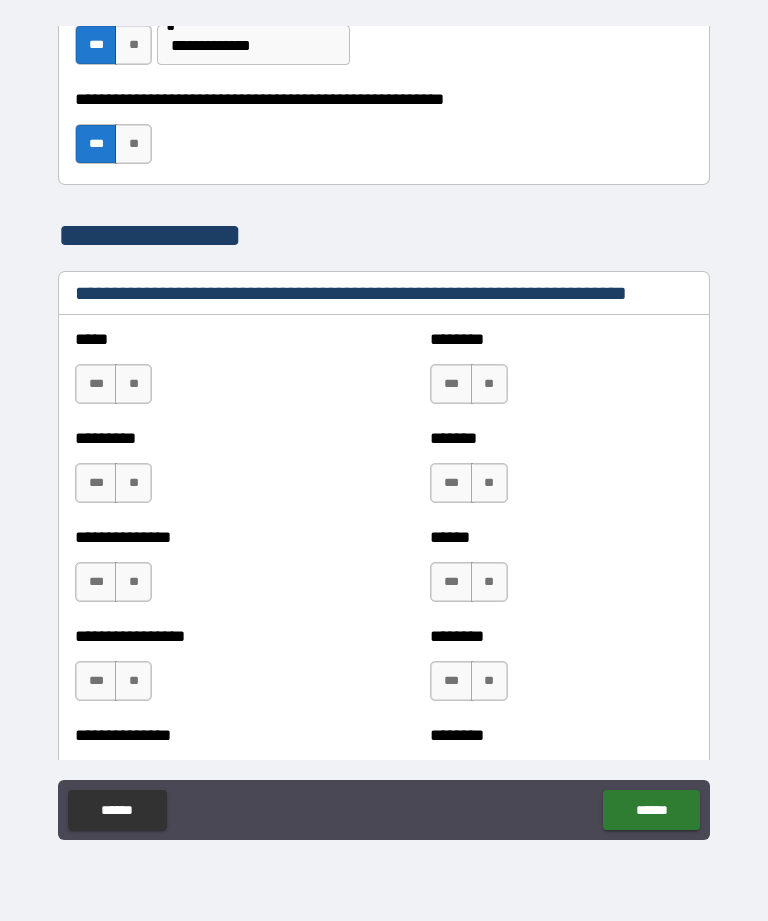 scroll, scrollTop: 1313, scrollLeft: 0, axis: vertical 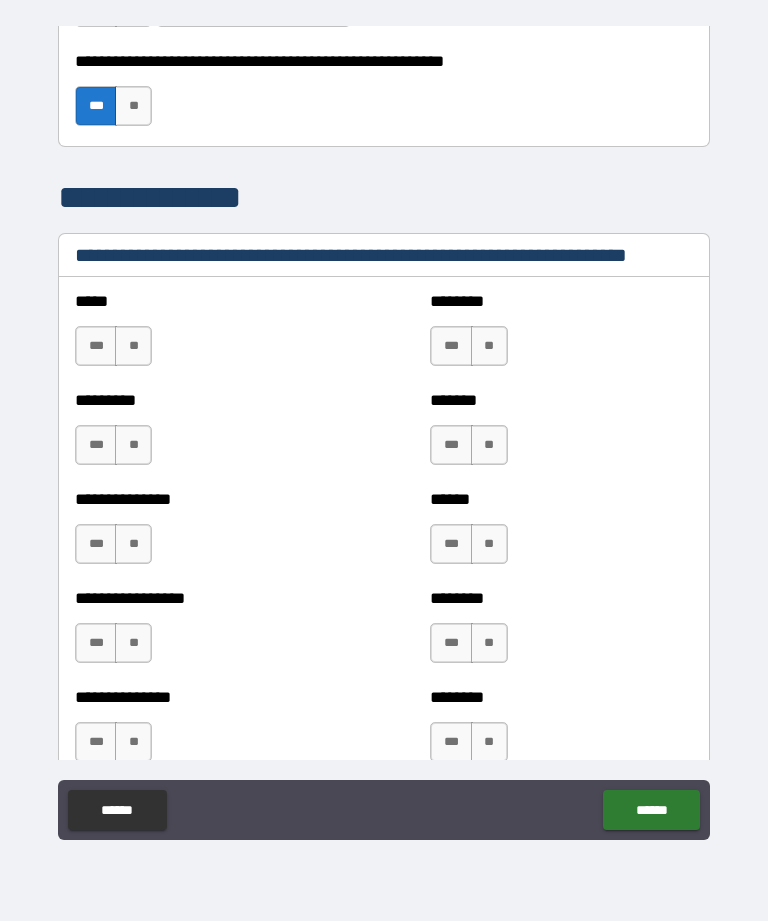 click on "**" at bounding box center [133, 346] 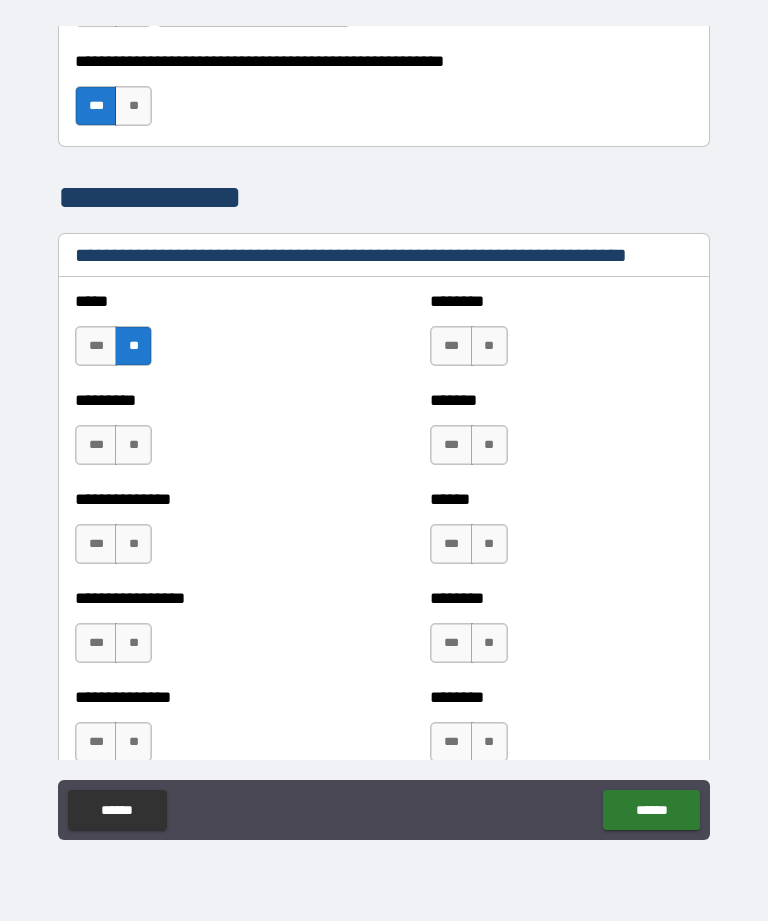 click on "**" at bounding box center (489, 346) 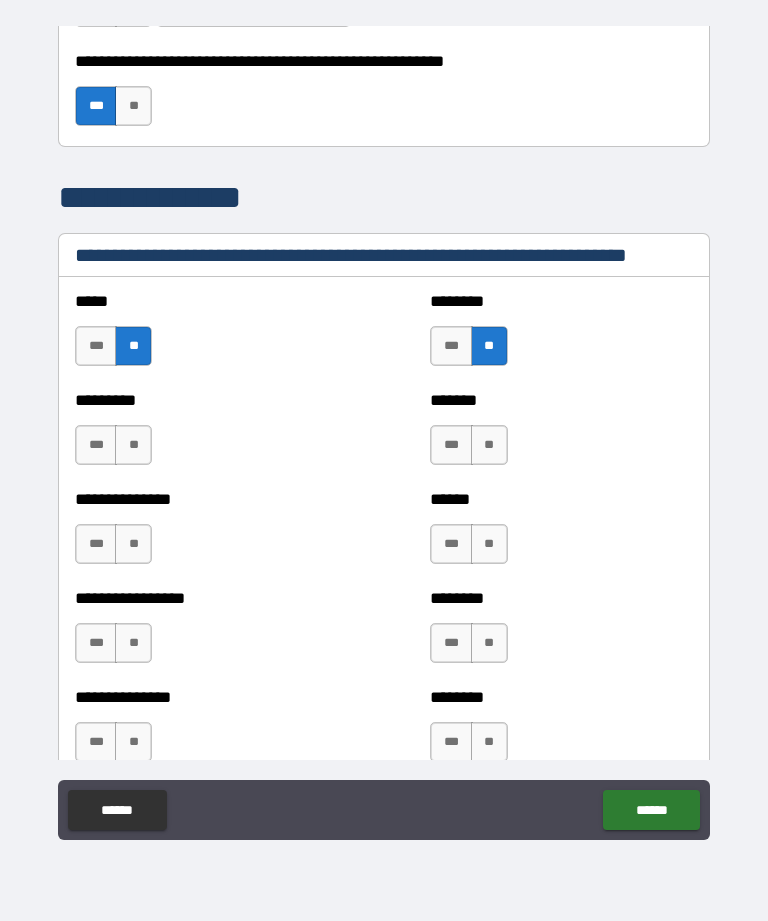 click on "**" at bounding box center (489, 445) 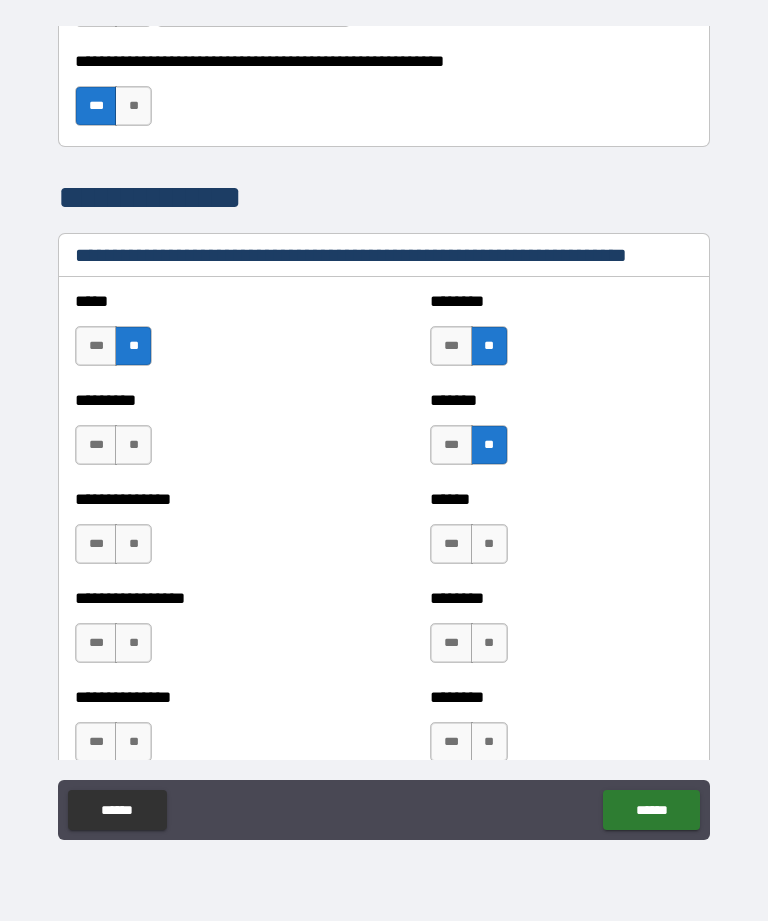 click on "**" at bounding box center (133, 445) 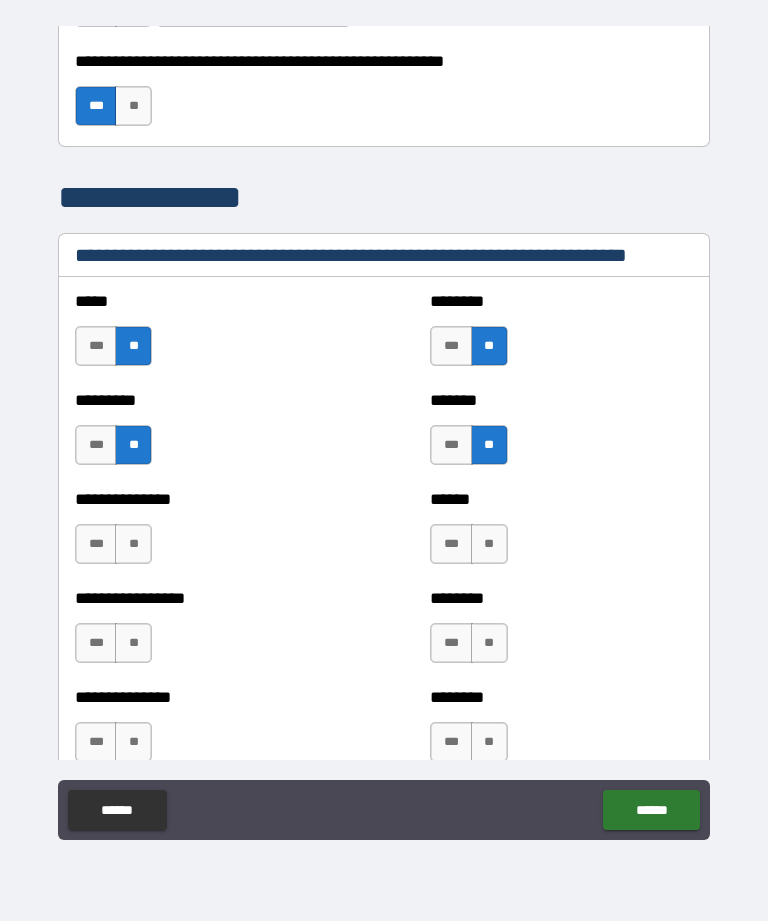 click on "**" at bounding box center [133, 544] 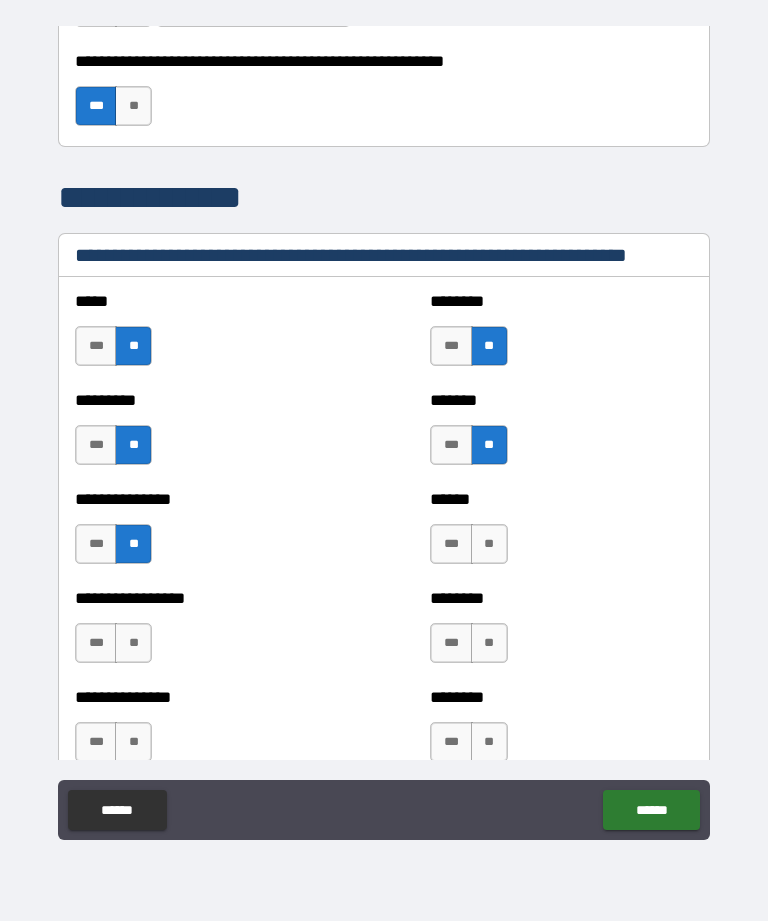 click on "**" at bounding box center (489, 544) 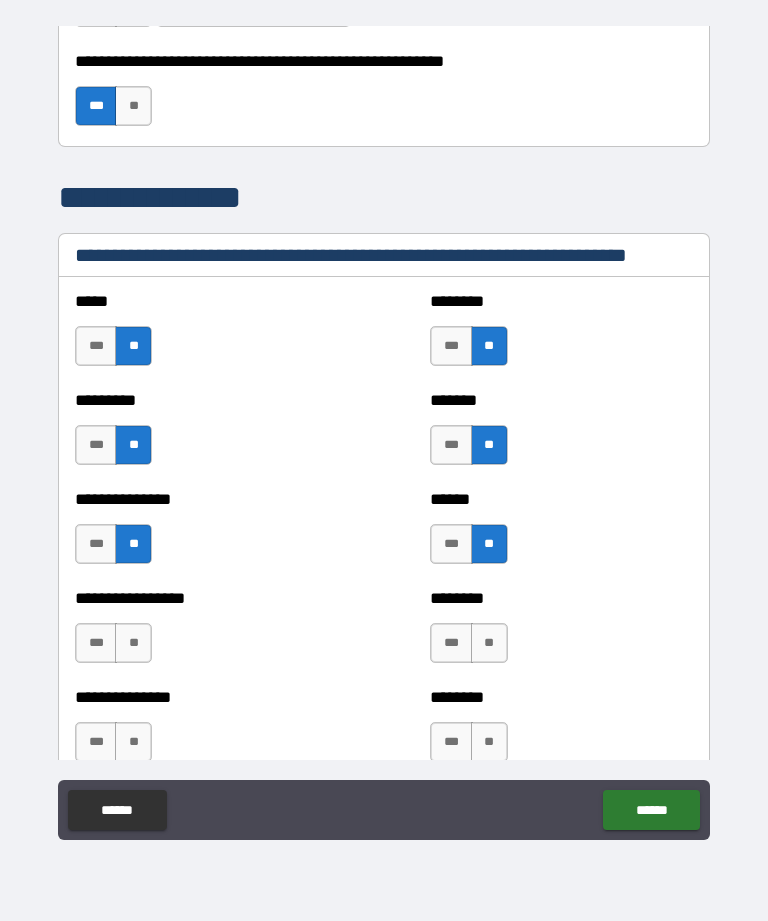 click on "**" at bounding box center (489, 643) 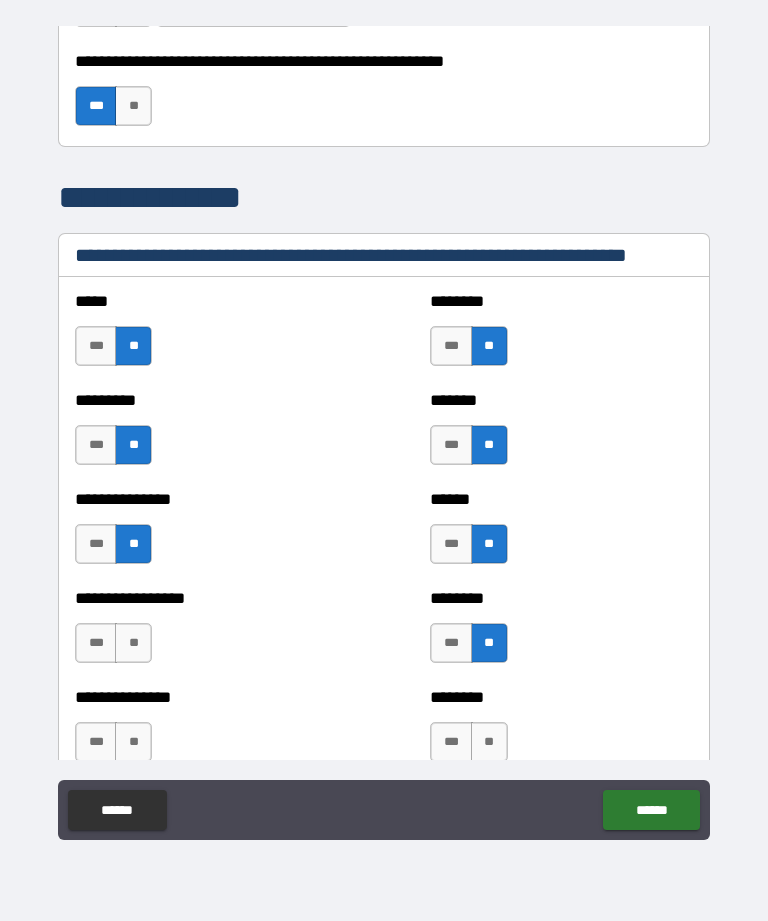 click on "**" at bounding box center [133, 643] 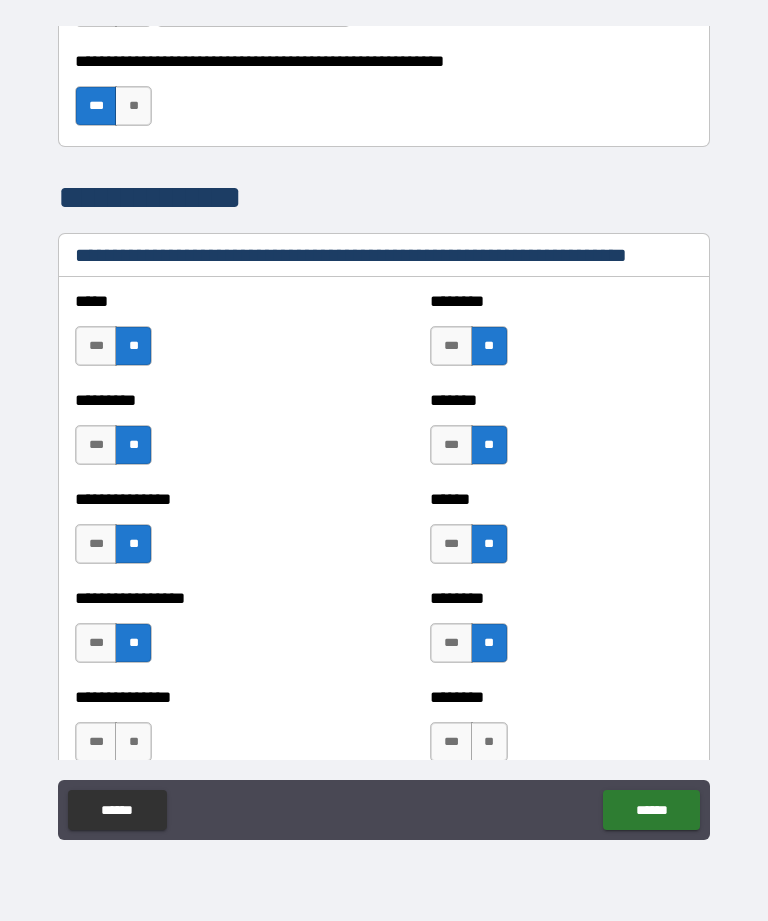 click on "**" at bounding box center (133, 742) 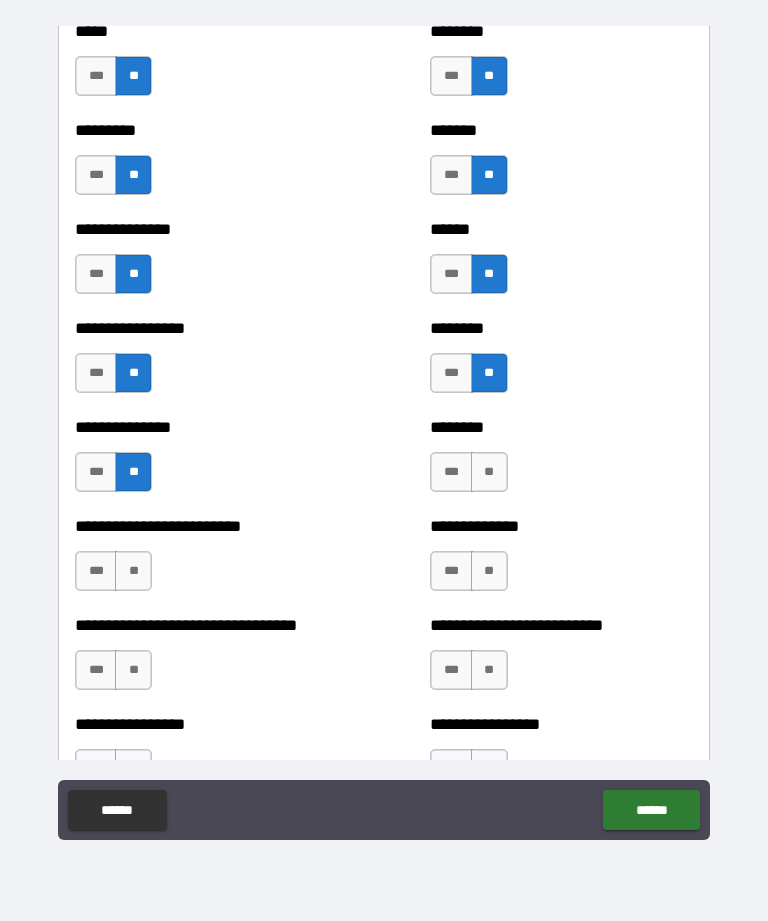 scroll, scrollTop: 1590, scrollLeft: 0, axis: vertical 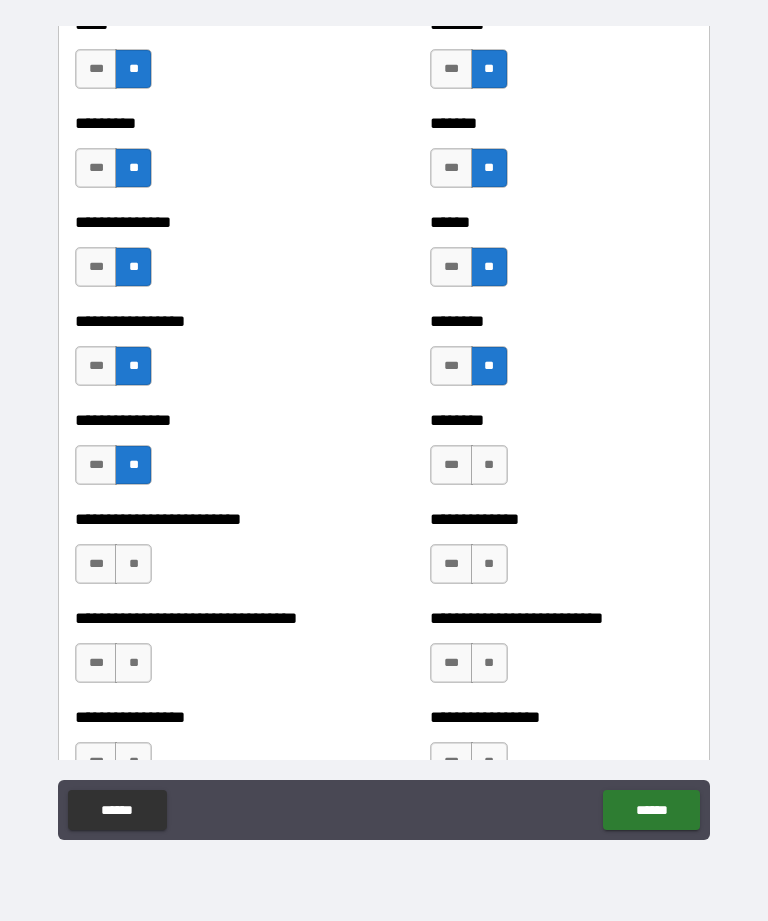click on "***" at bounding box center (451, 465) 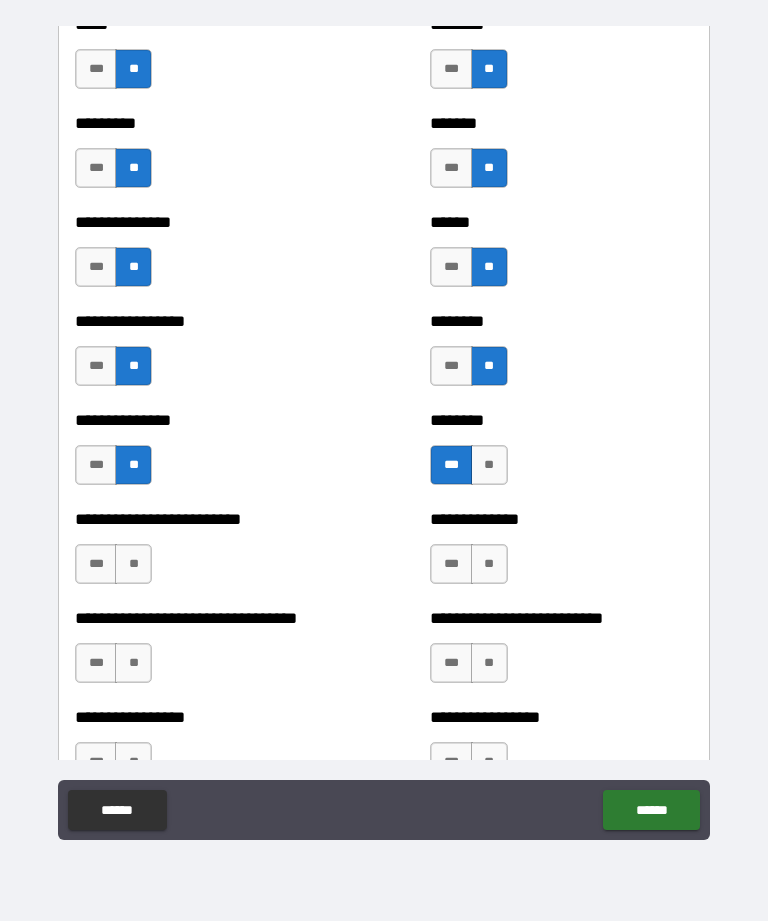 click on "**" at bounding box center (489, 564) 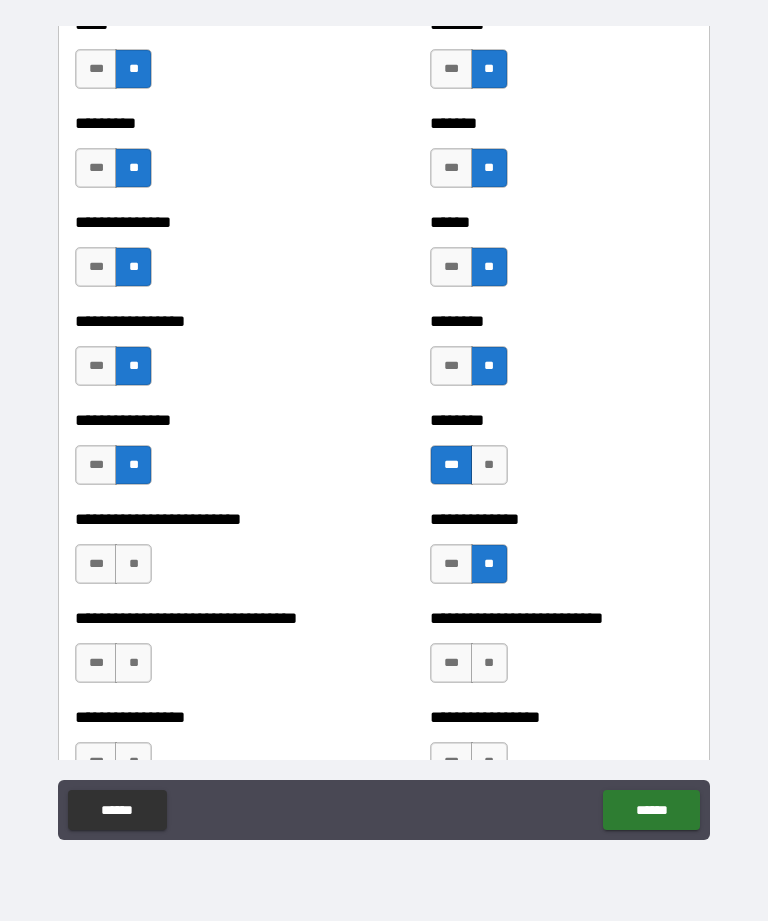click on "**" at bounding box center (133, 564) 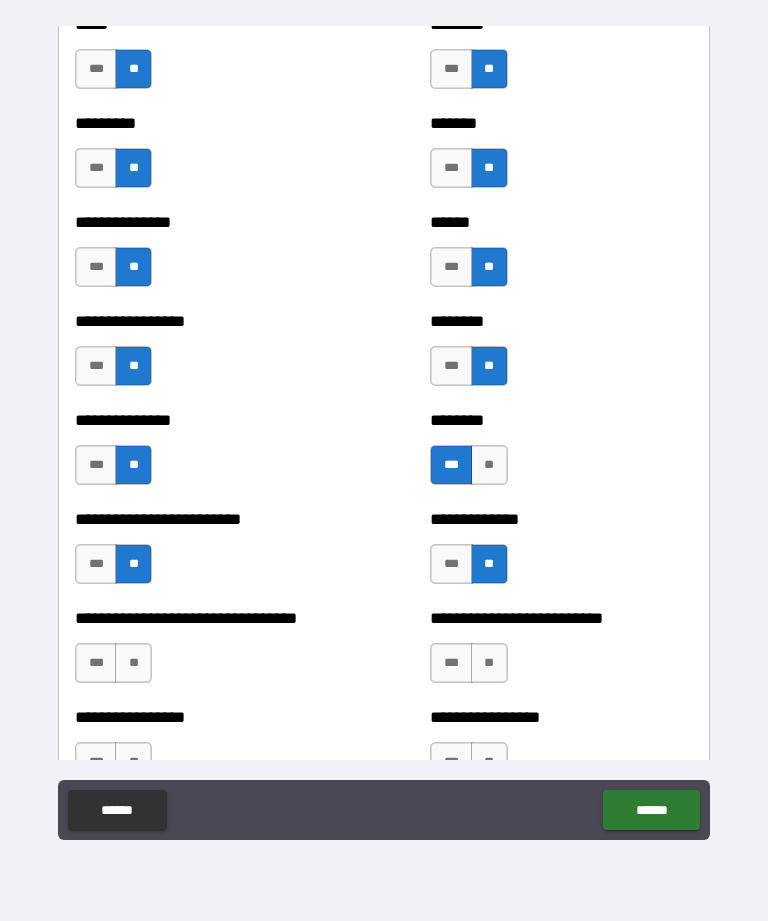 click on "**" at bounding box center [133, 663] 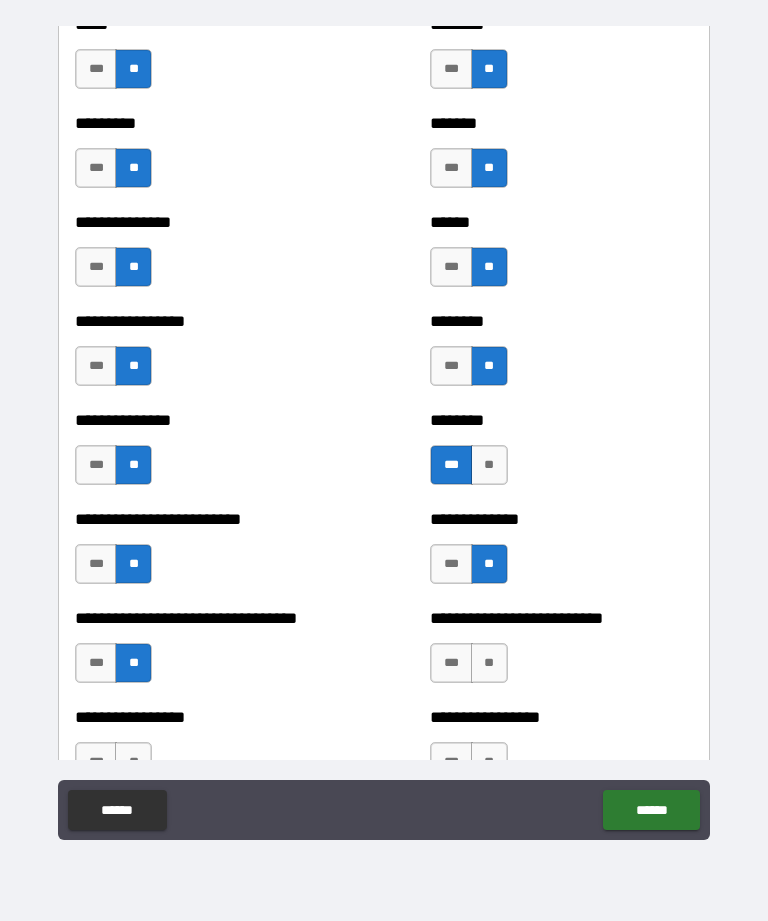 click on "**" at bounding box center [489, 663] 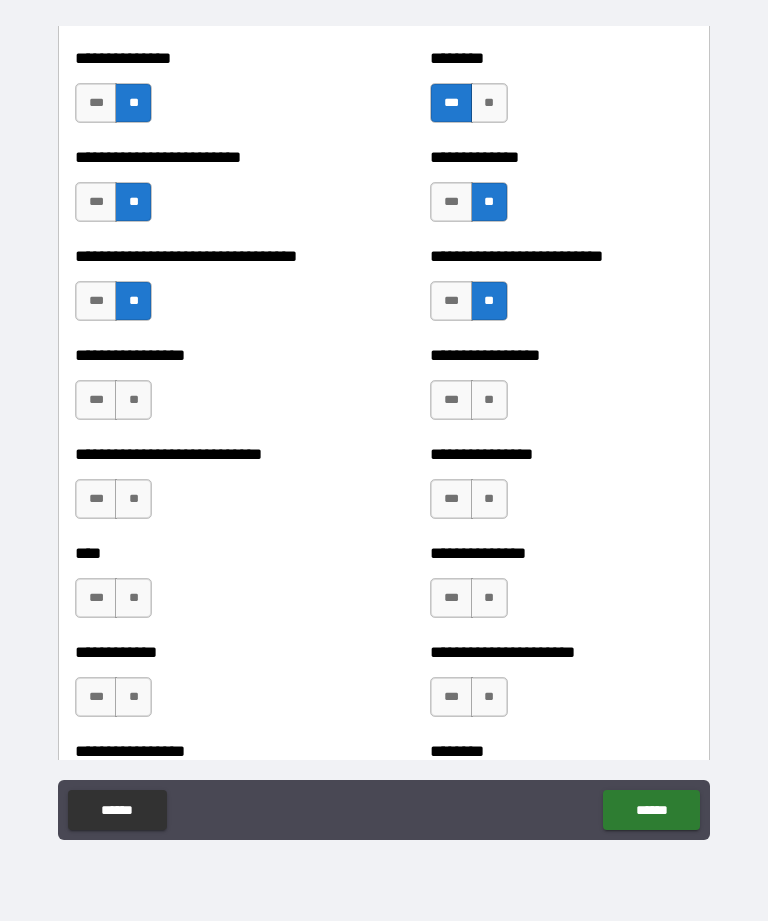 scroll, scrollTop: 1952, scrollLeft: 0, axis: vertical 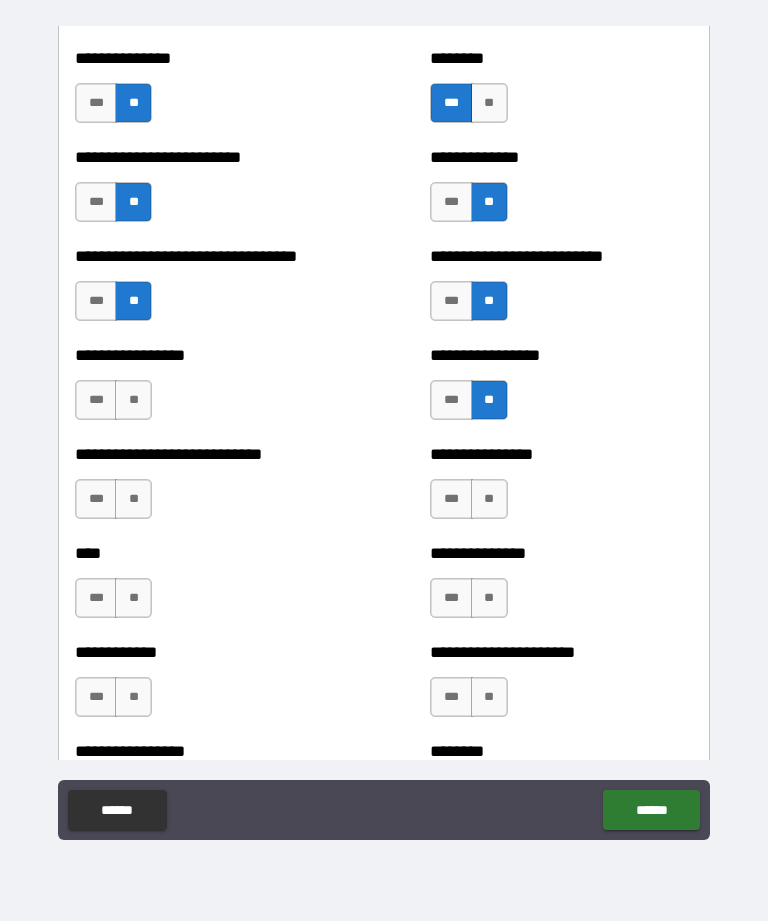 click on "**" at bounding box center [489, 499] 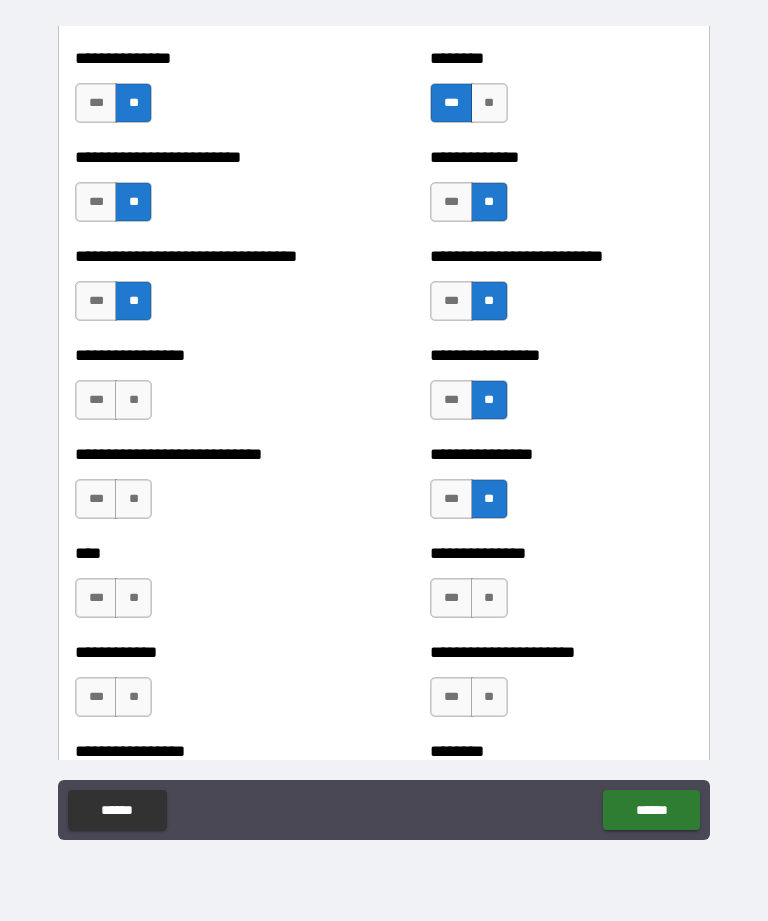 click on "**" at bounding box center [133, 499] 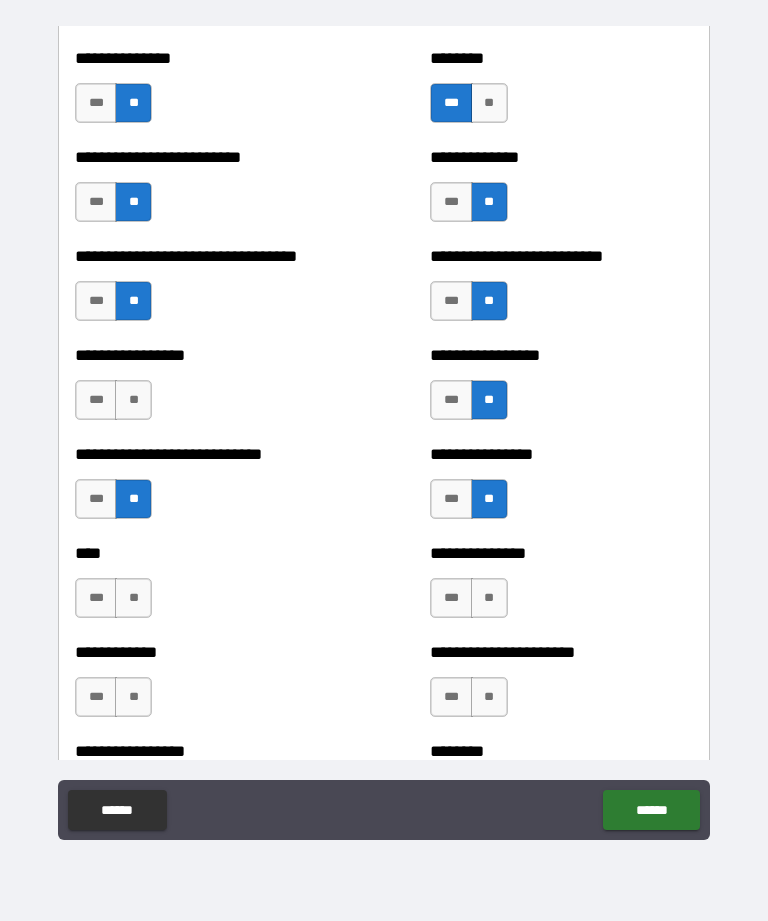 click on "**" at bounding box center (133, 400) 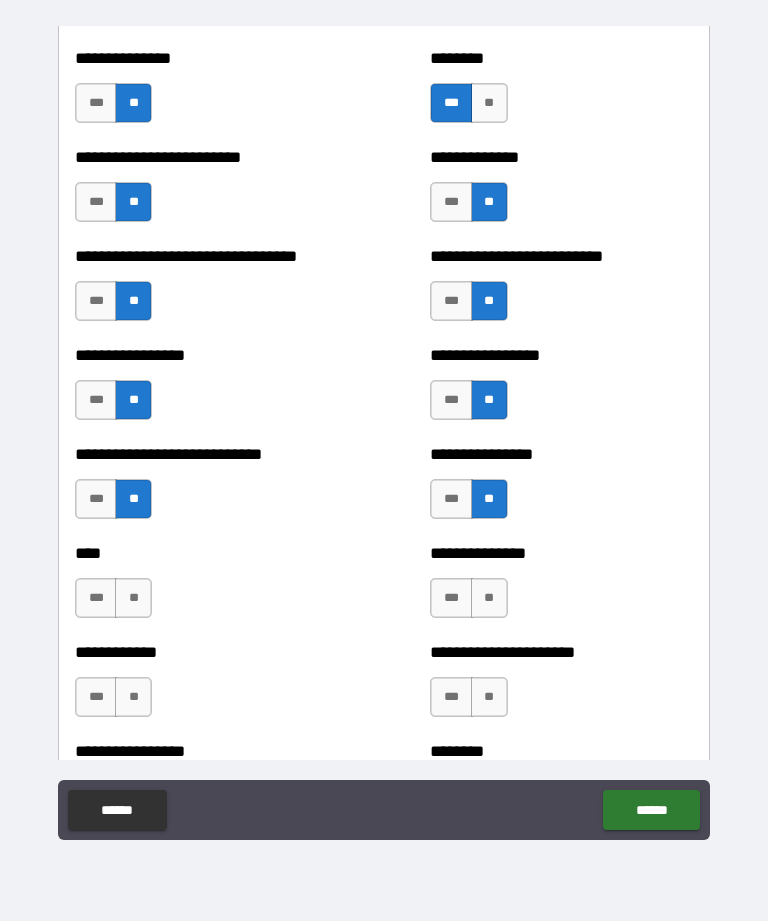 click on "**" at bounding box center [133, 598] 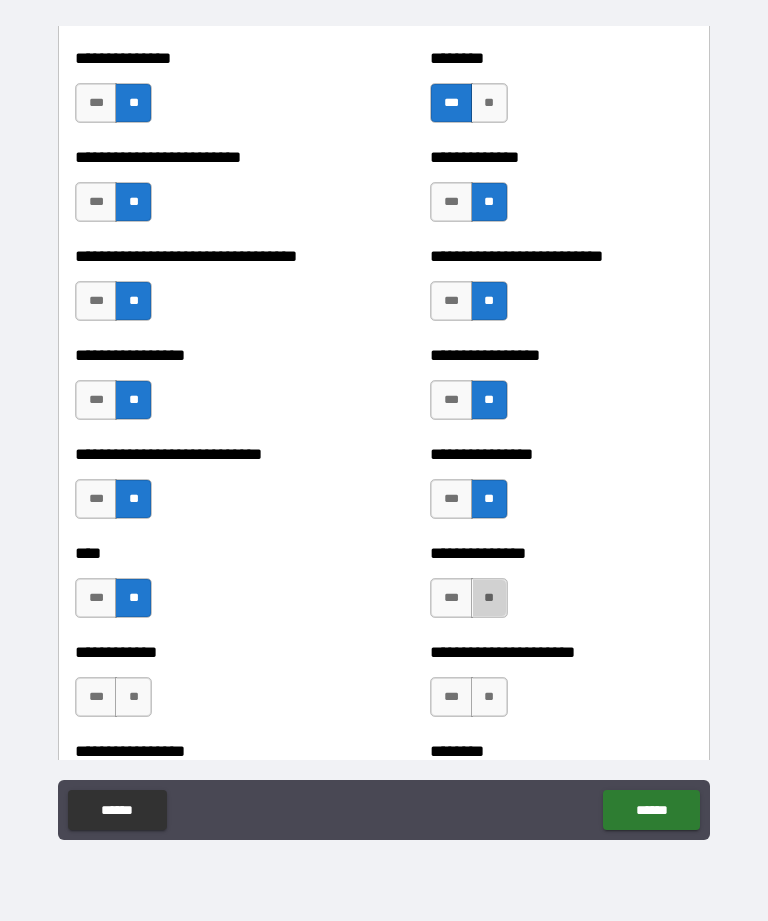 click on "**" at bounding box center (489, 598) 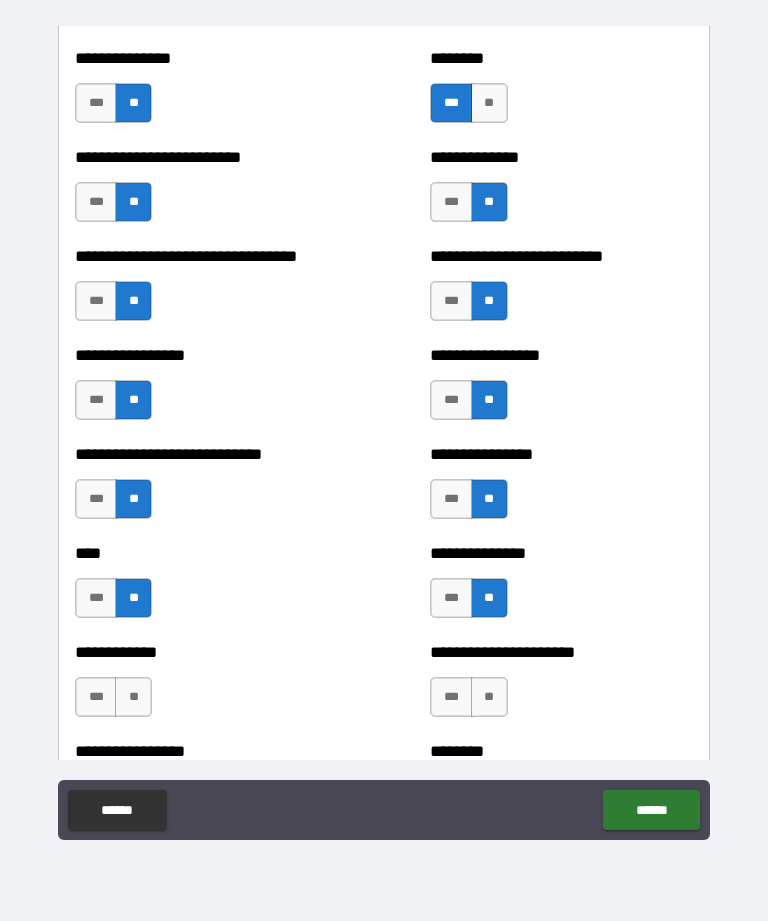 click on "**" at bounding box center (489, 697) 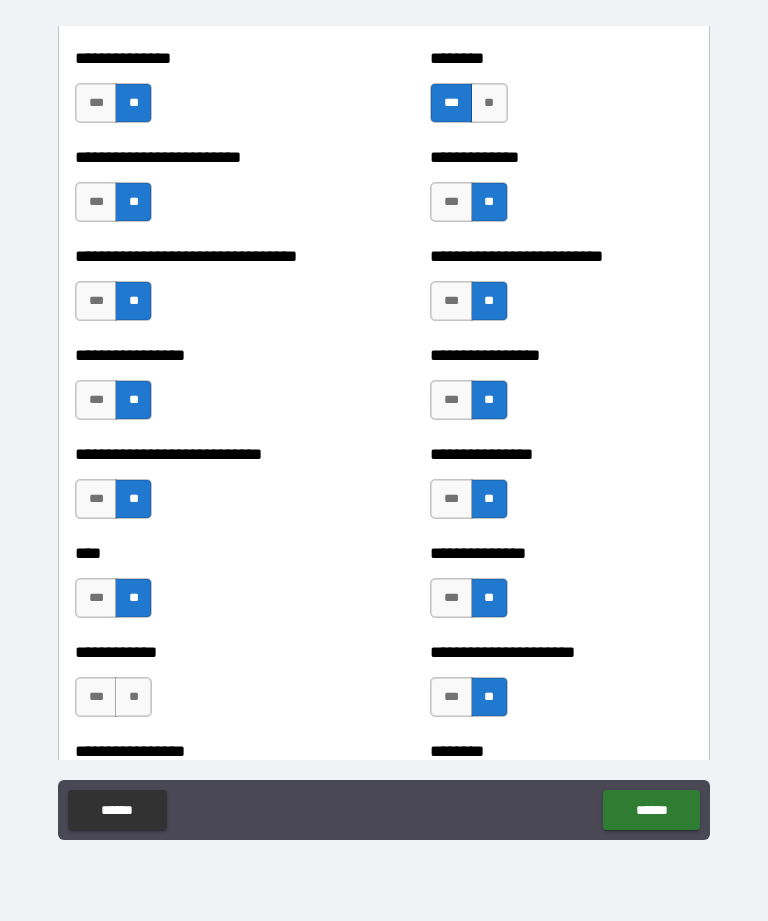 click on "**" at bounding box center [133, 697] 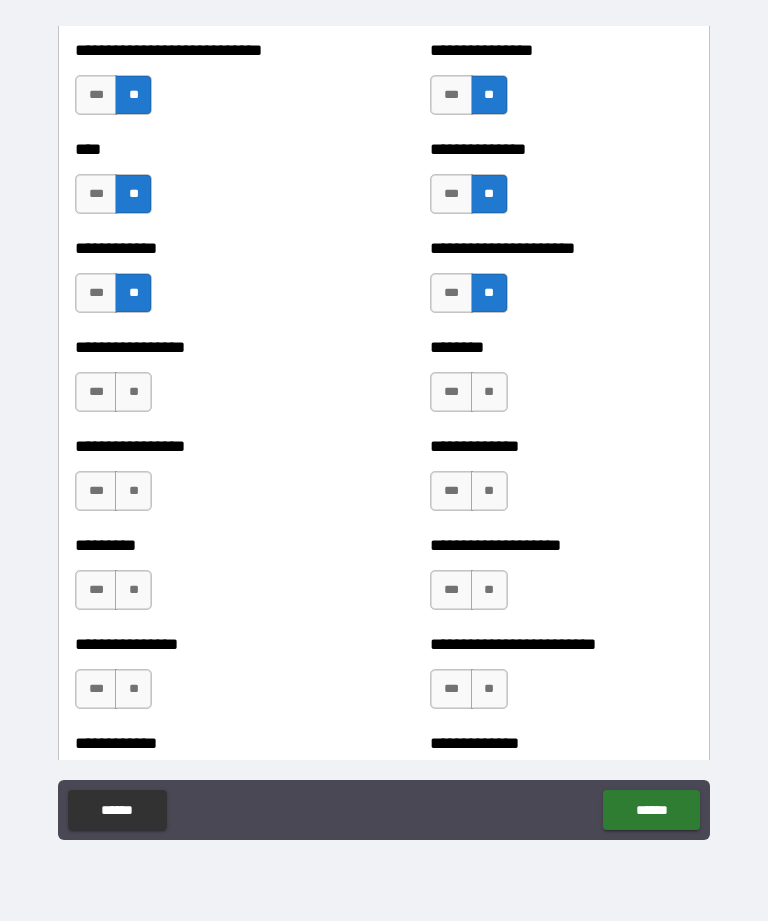 scroll, scrollTop: 2357, scrollLeft: 0, axis: vertical 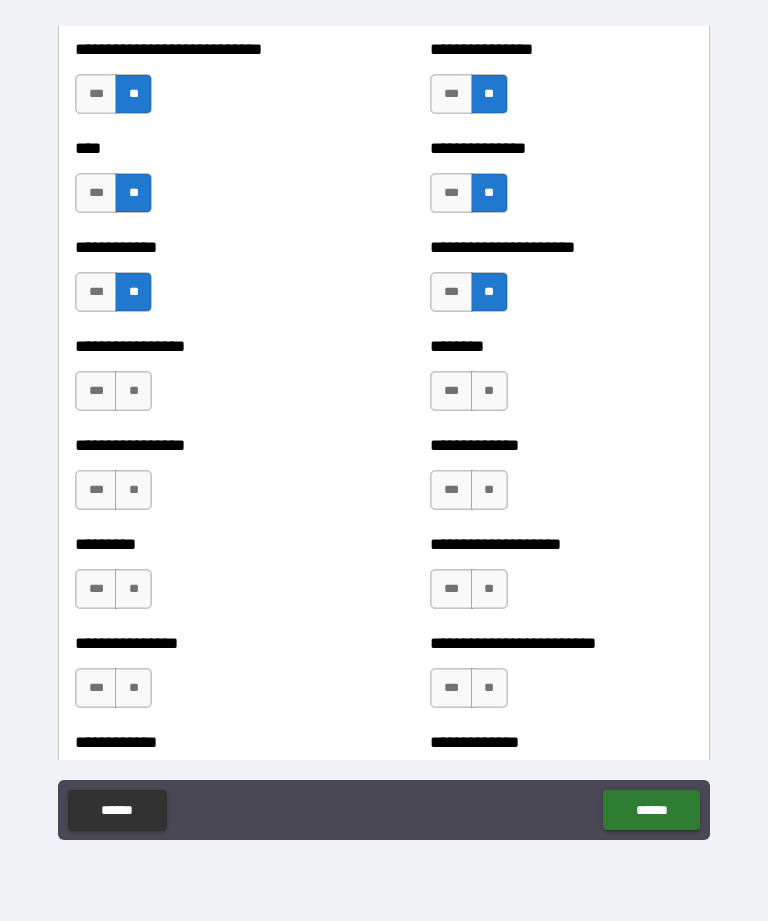 click on "**" at bounding box center [133, 391] 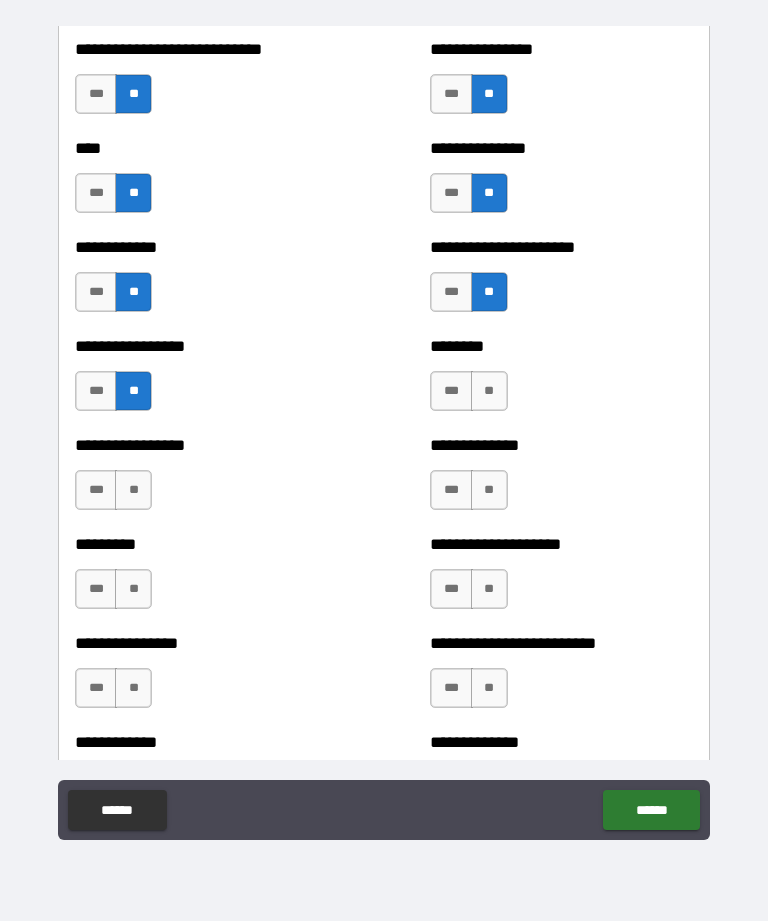 click on "**" at bounding box center [489, 391] 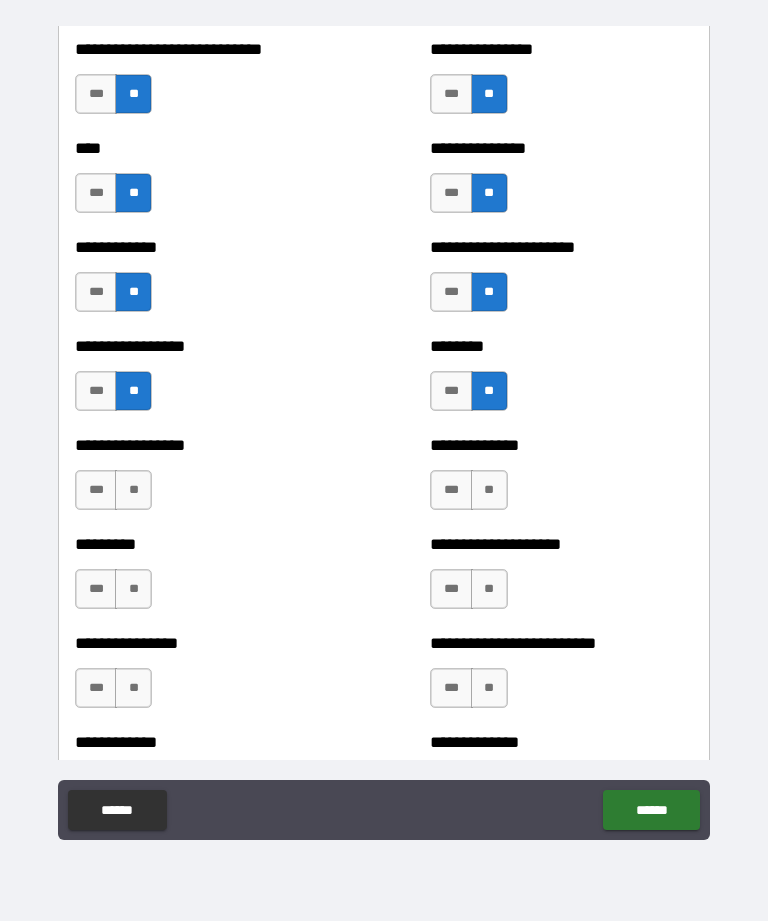 click on "**" at bounding box center [489, 490] 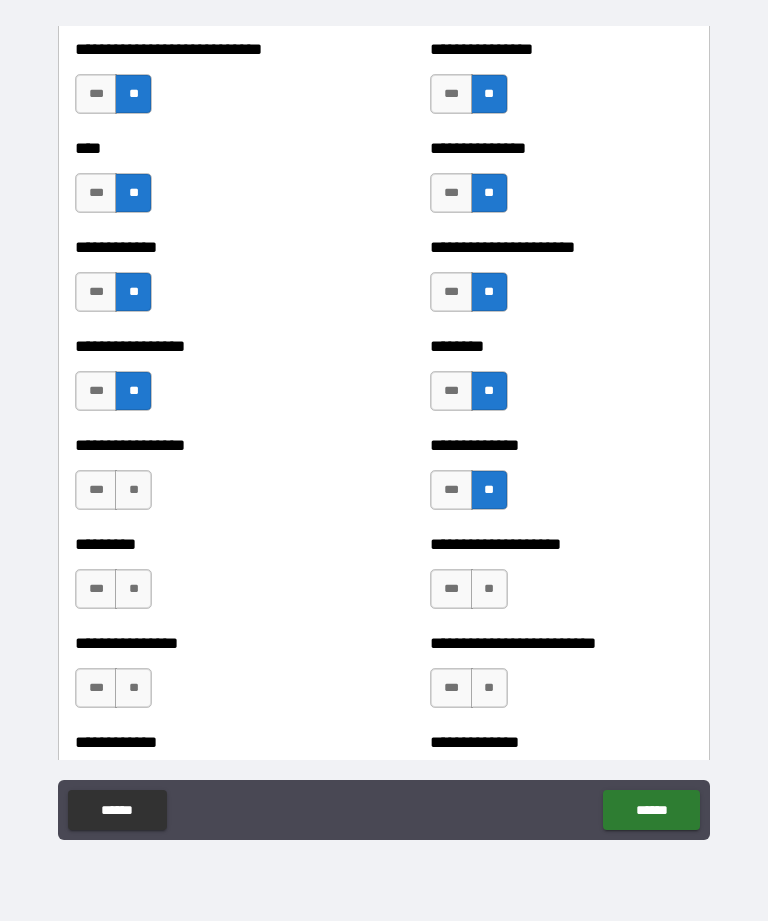click on "**" at bounding box center [133, 490] 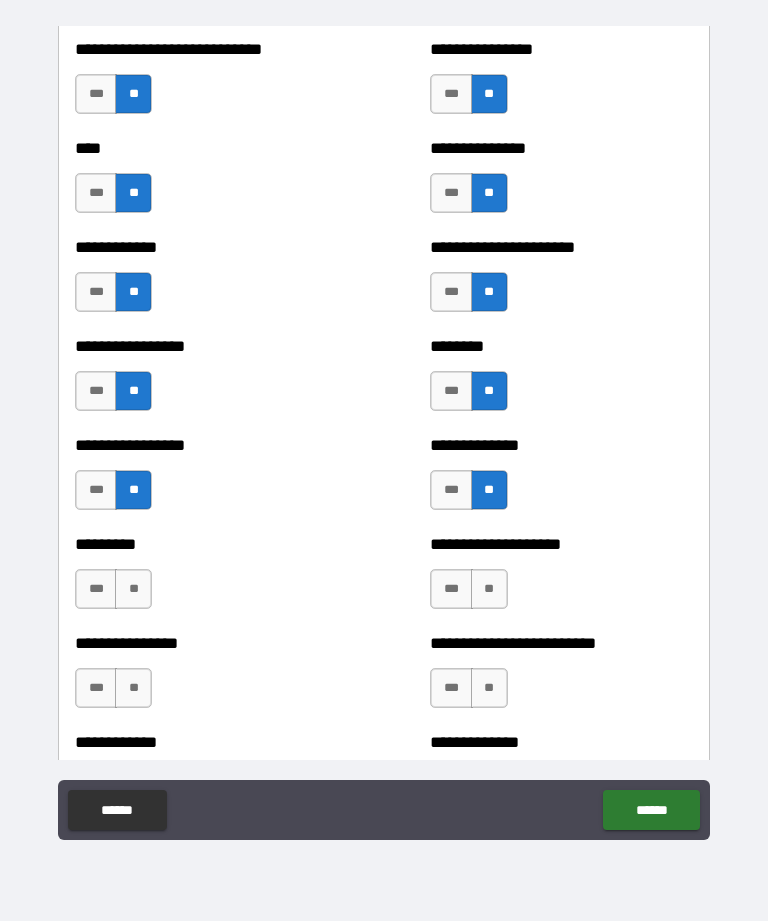 click on "**" at bounding box center [133, 589] 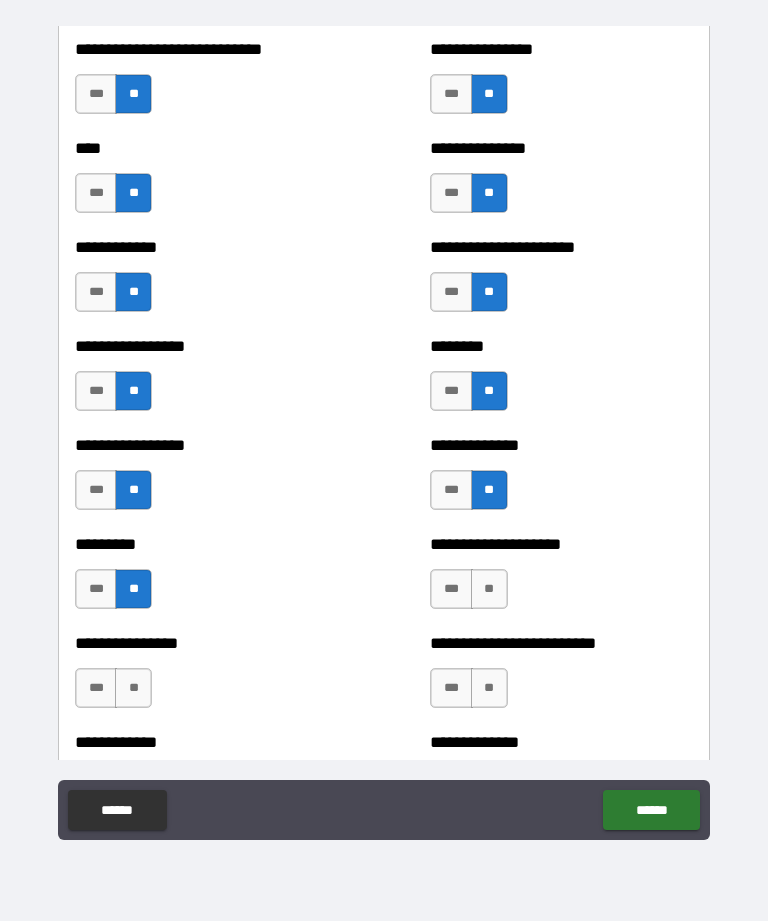 click on "**" at bounding box center [489, 589] 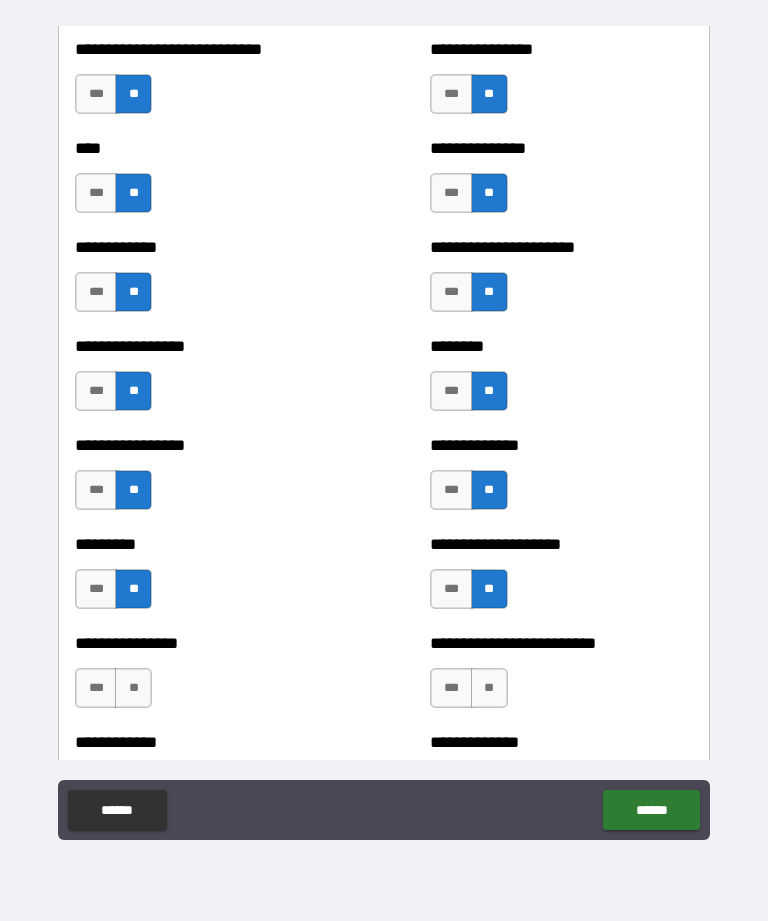 click on "**" at bounding box center [489, 688] 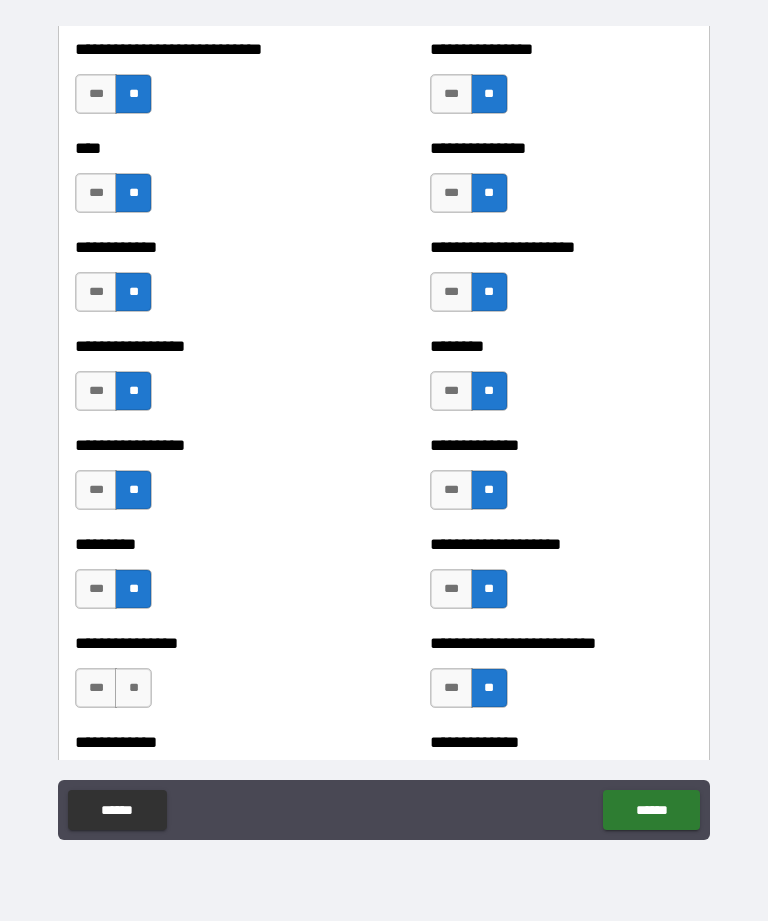 click on "**" at bounding box center (133, 688) 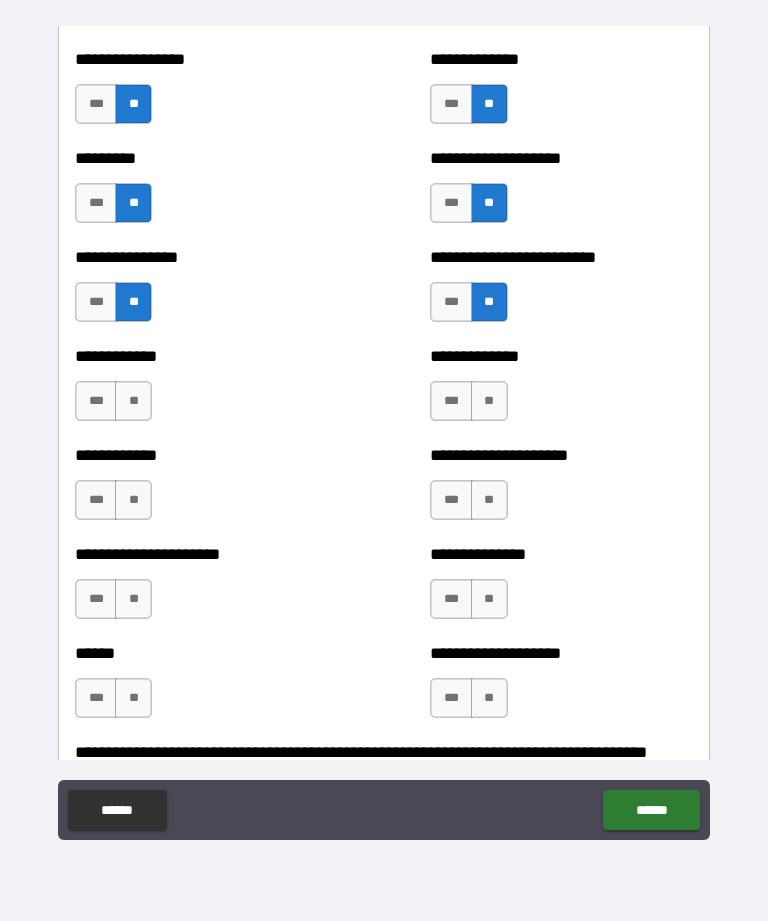 scroll, scrollTop: 2745, scrollLeft: 0, axis: vertical 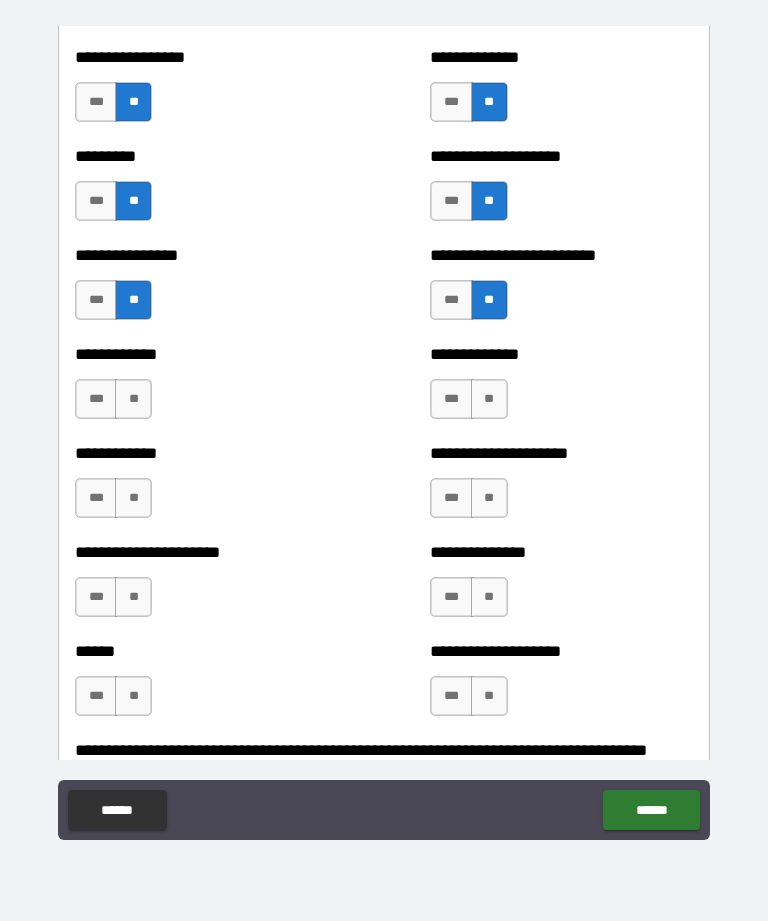 click on "**" at bounding box center [133, 399] 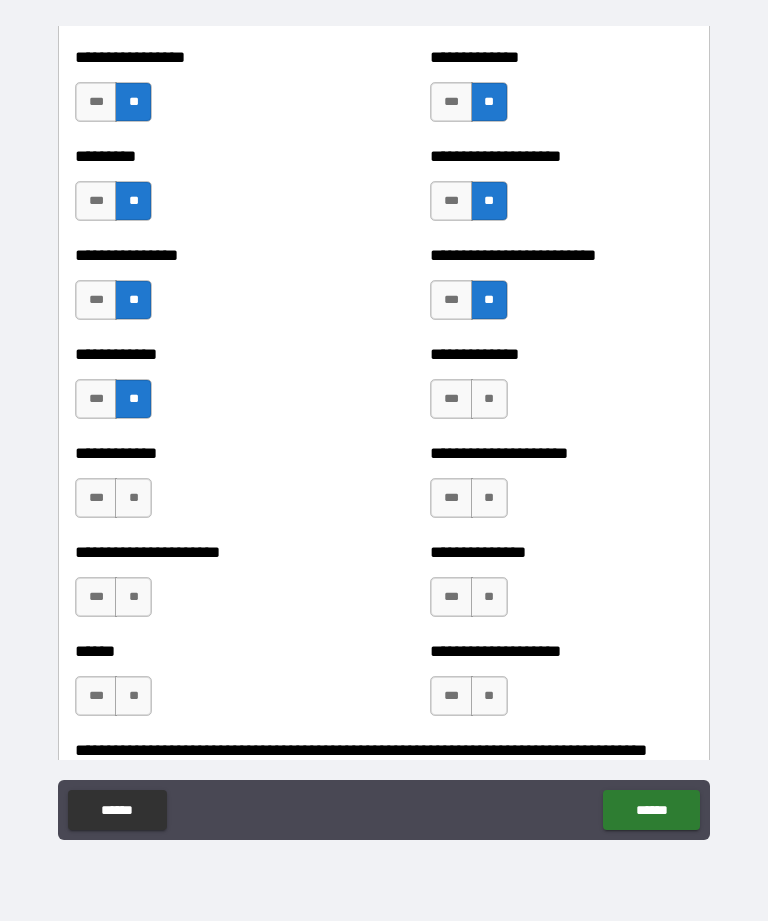 click on "**" at bounding box center (133, 498) 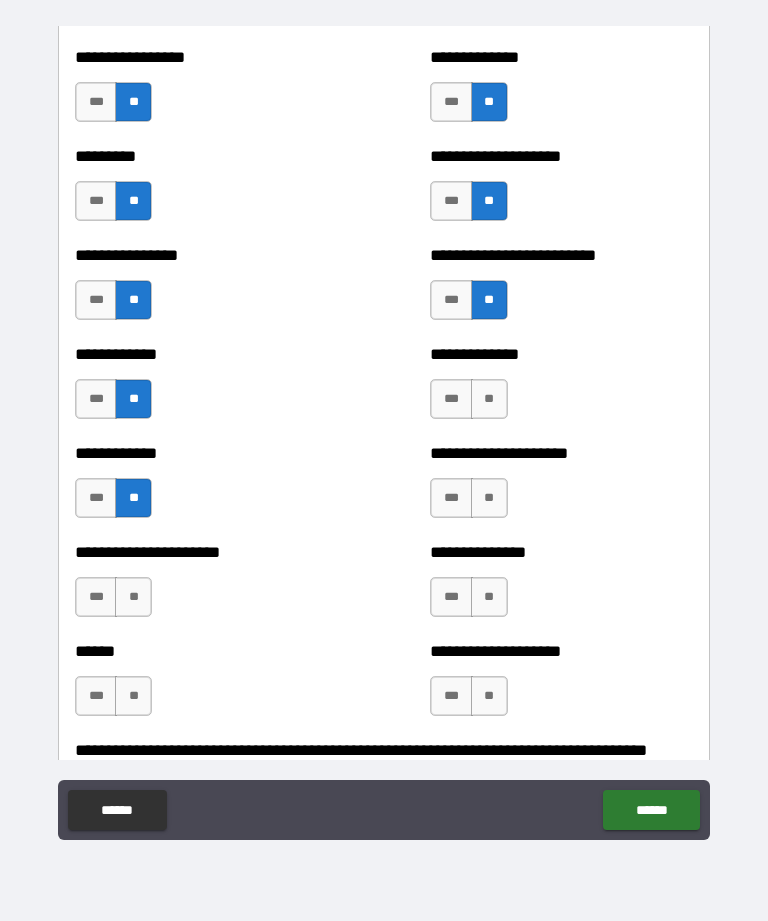 click on "**" at bounding box center (133, 597) 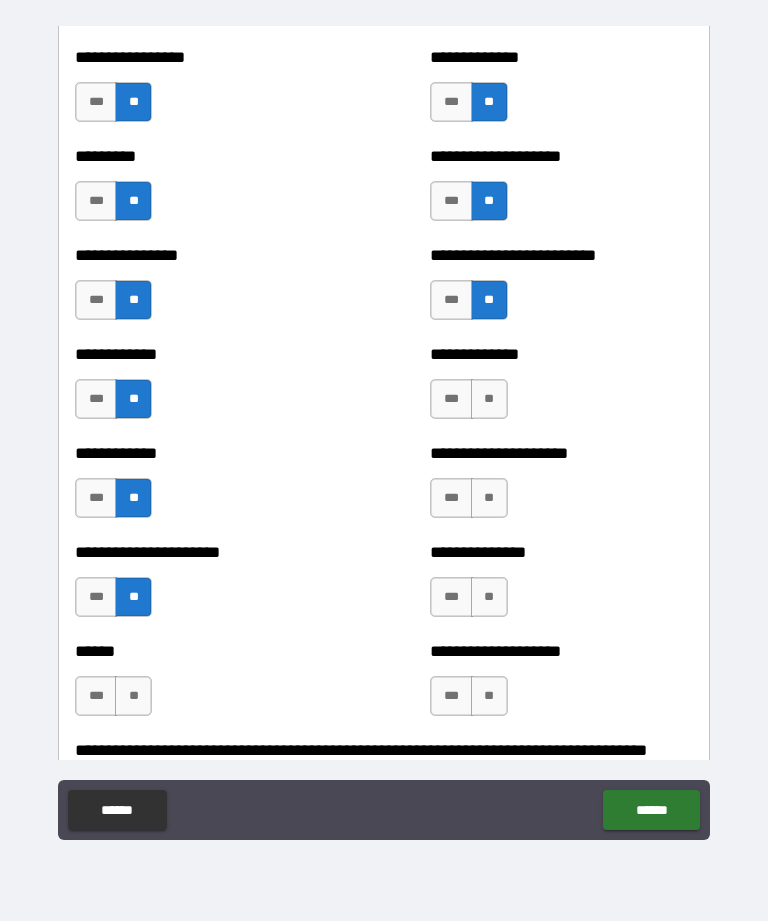 click on "**" at bounding box center [133, 696] 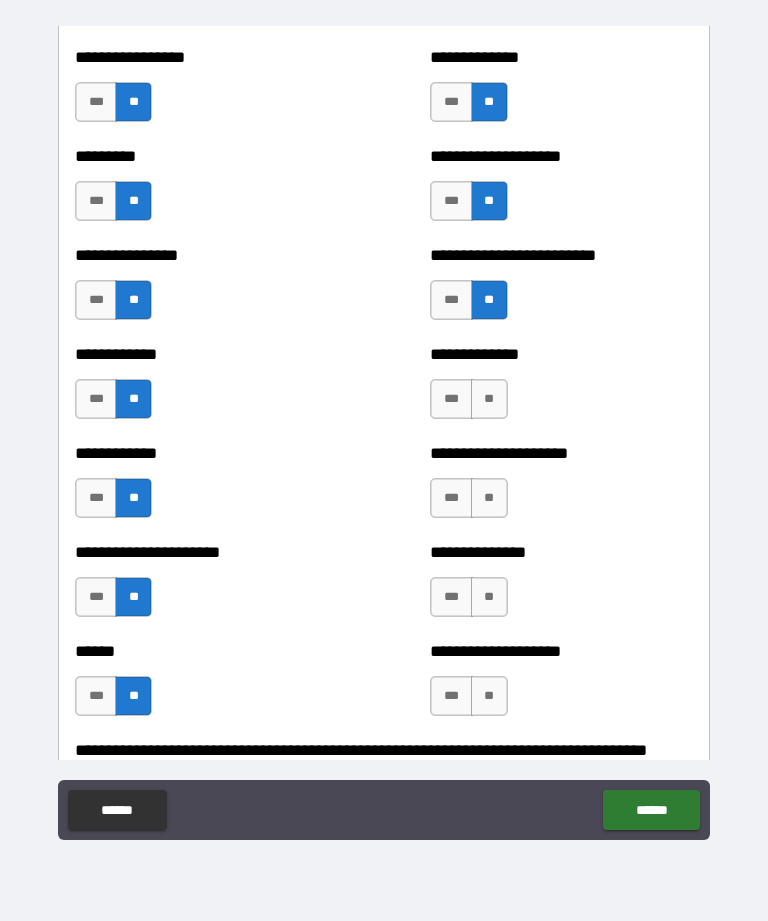 click on "**" at bounding box center [489, 399] 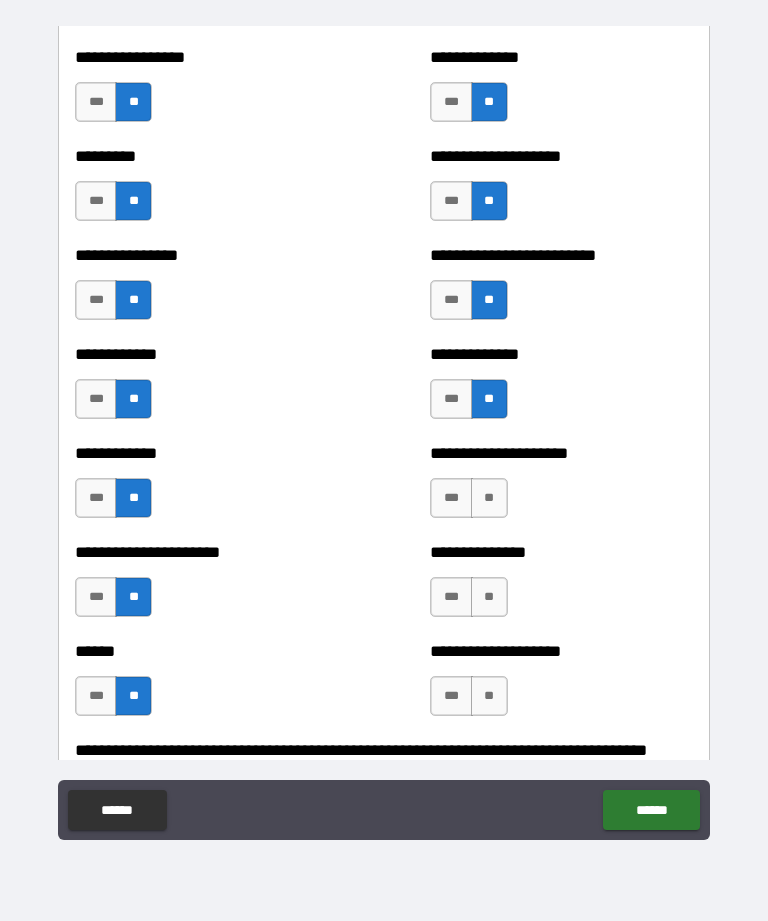 click on "**" at bounding box center (489, 498) 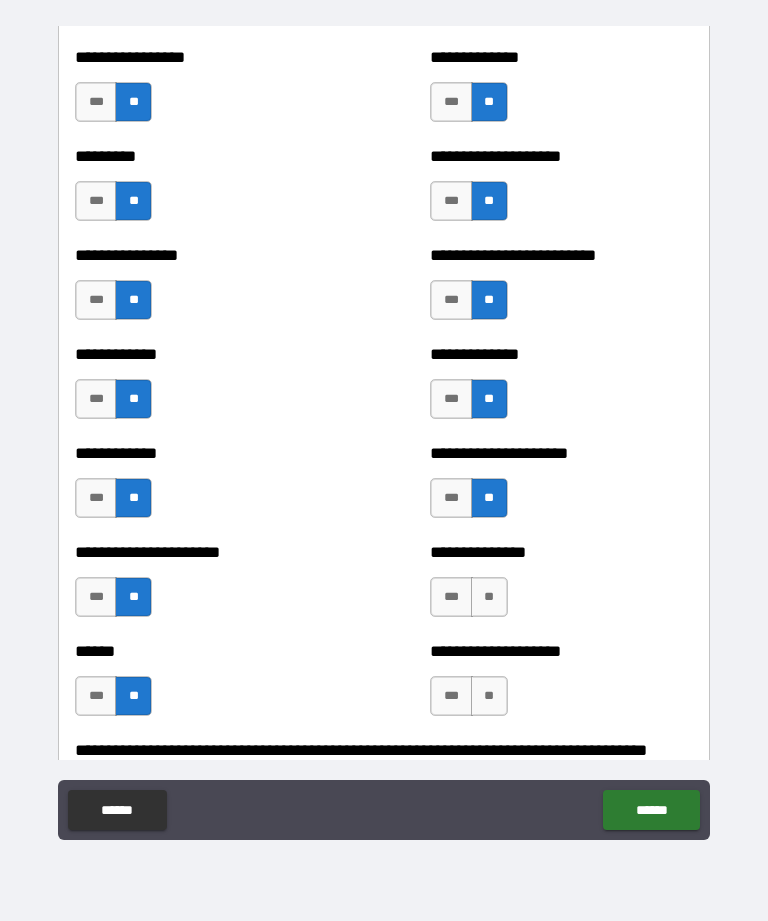 click on "**" at bounding box center (489, 597) 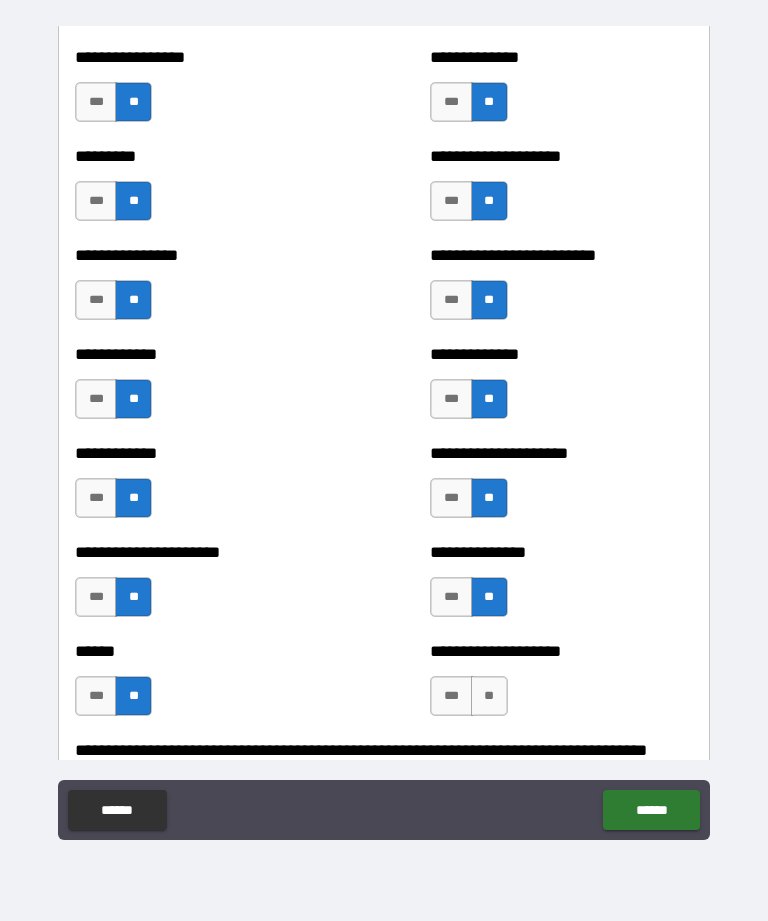 click on "**" at bounding box center (489, 696) 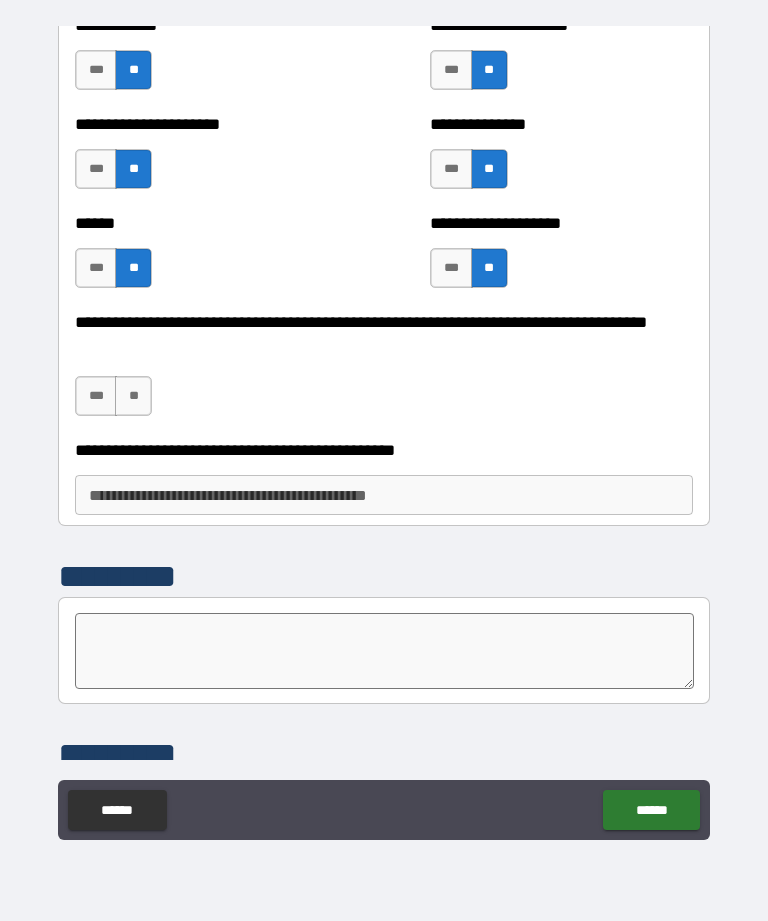 scroll, scrollTop: 3174, scrollLeft: 0, axis: vertical 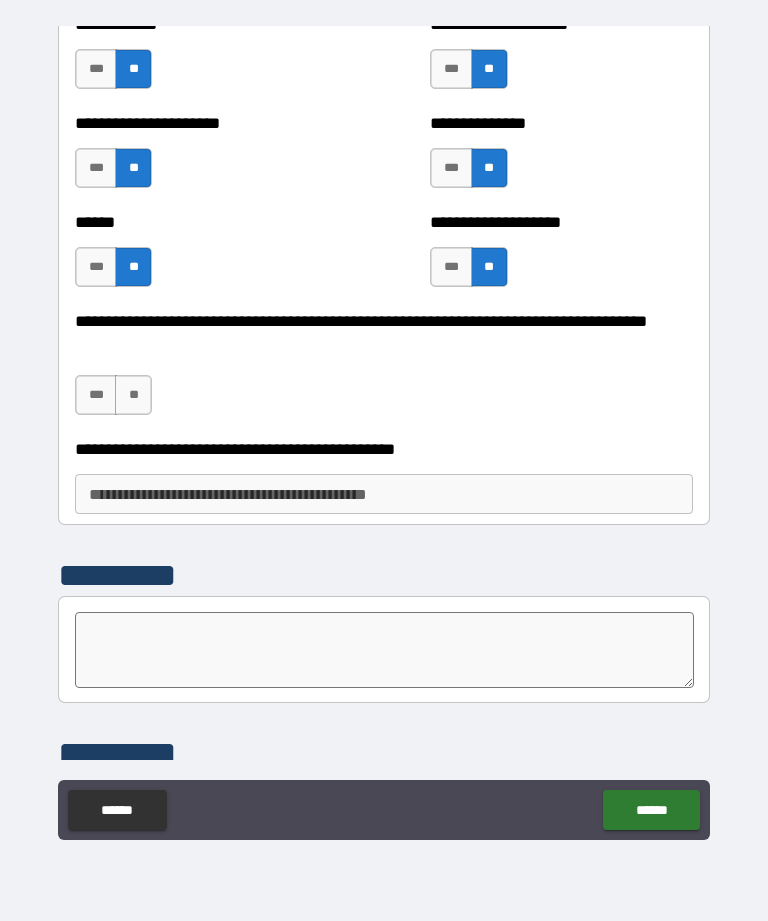 click on "**" at bounding box center [133, 395] 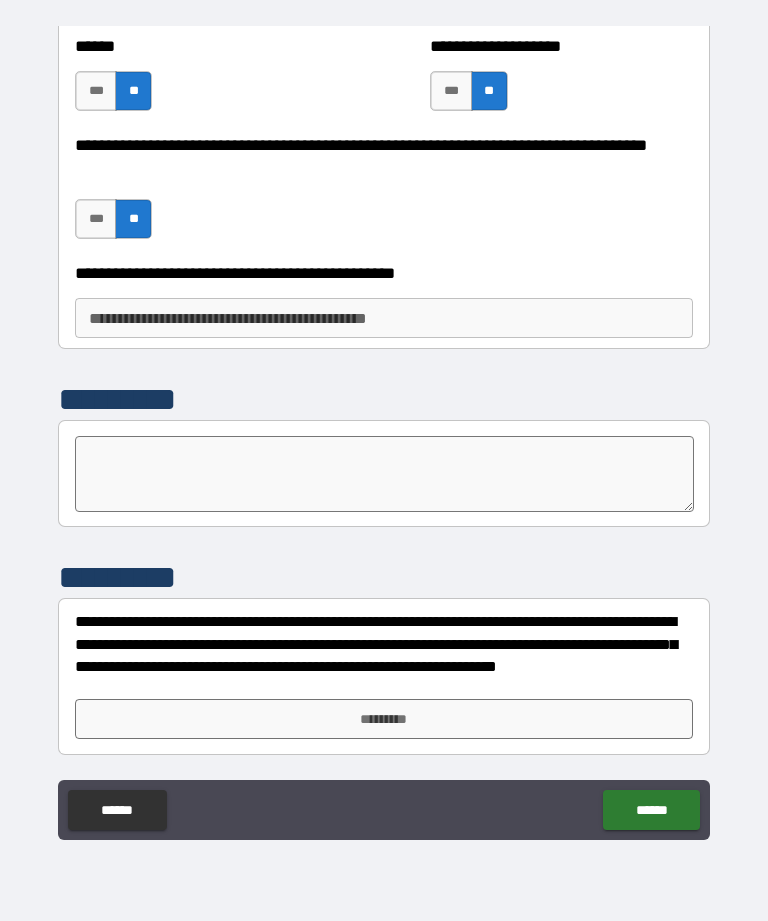 scroll, scrollTop: 3350, scrollLeft: 0, axis: vertical 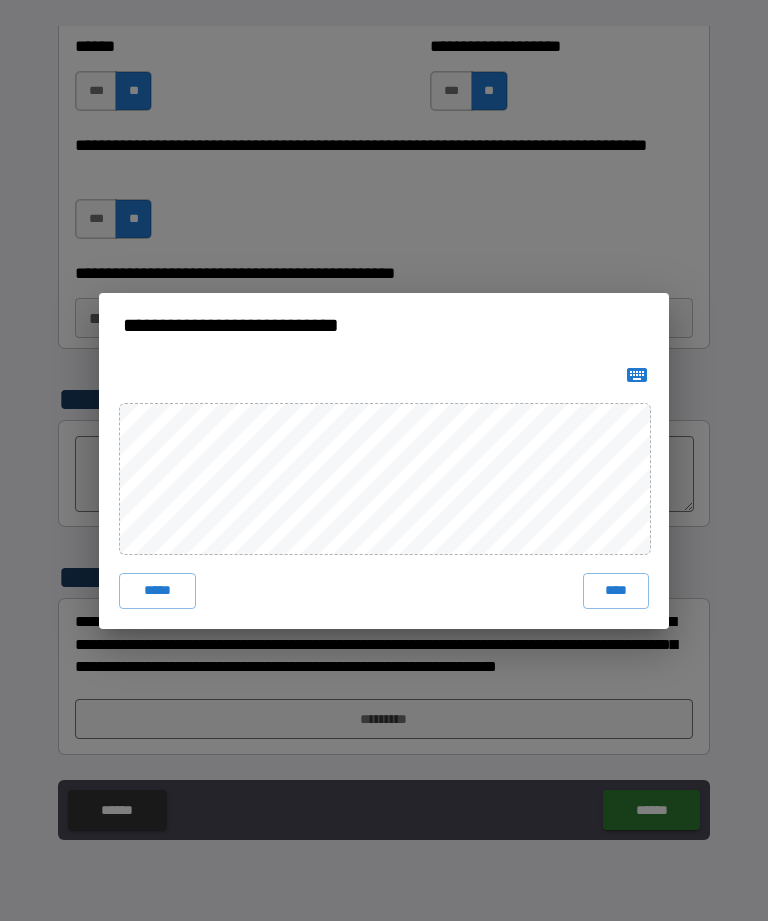 click on "****" at bounding box center (616, 591) 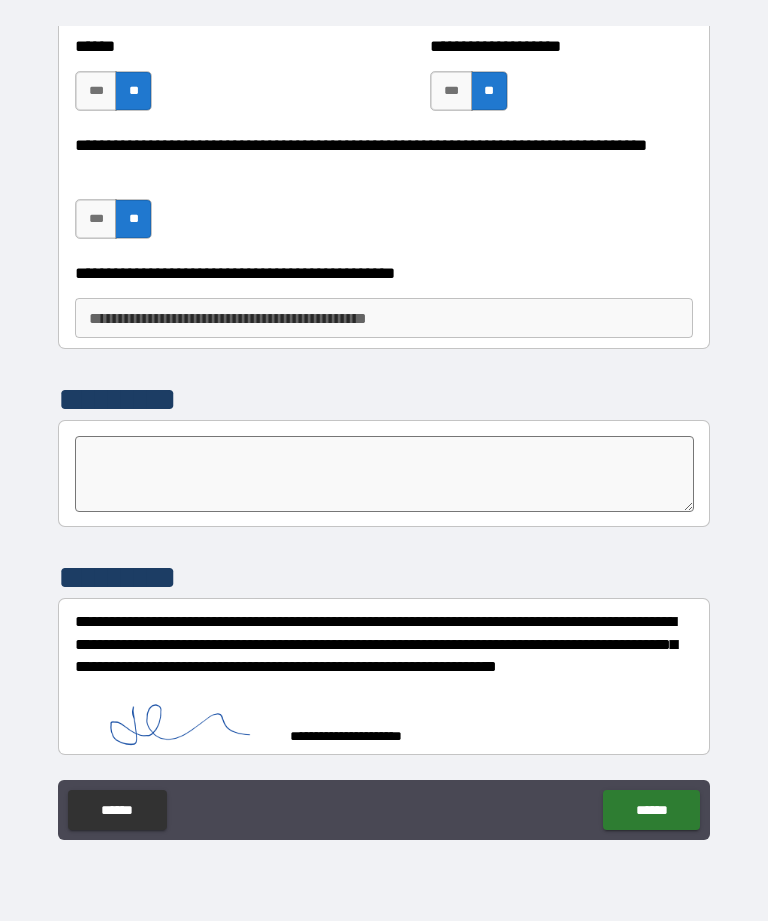 scroll, scrollTop: 3340, scrollLeft: 0, axis: vertical 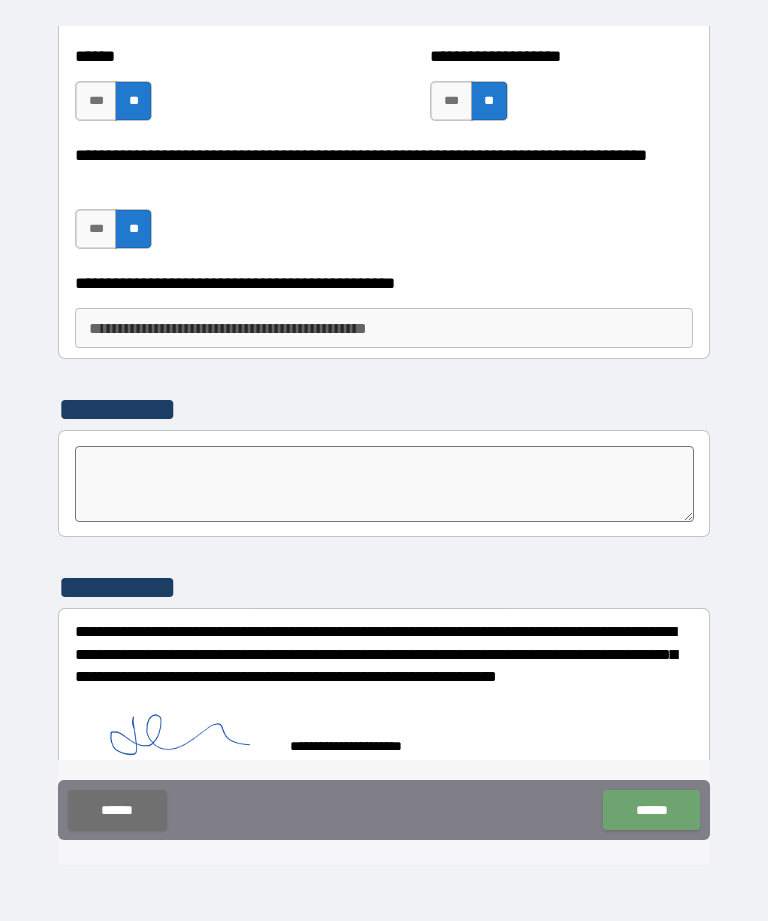 click on "******" at bounding box center [651, 810] 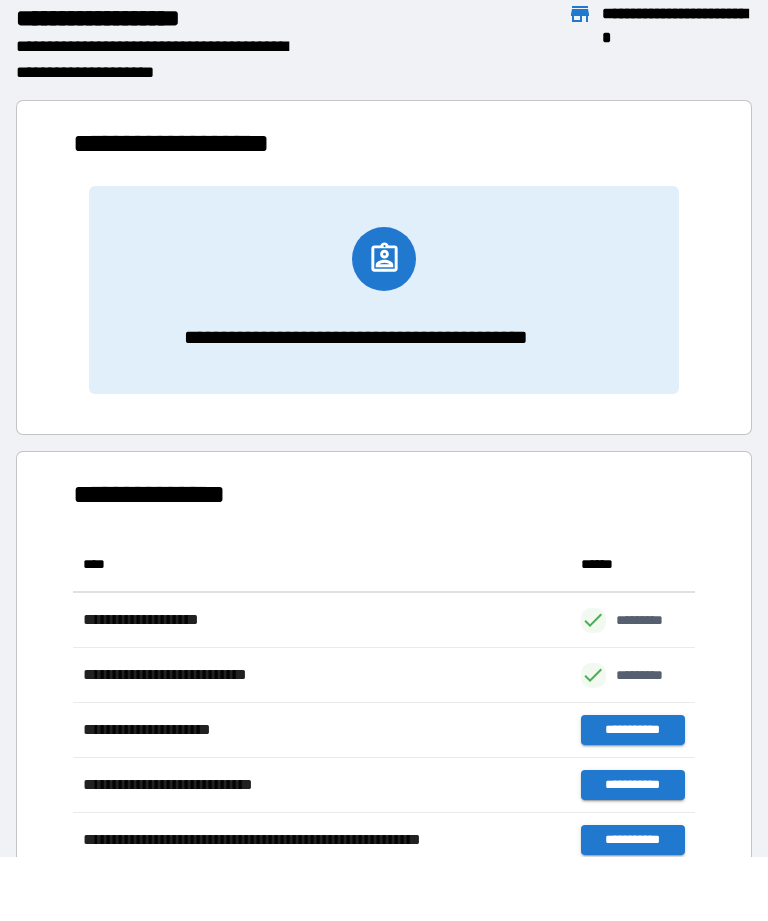 scroll, scrollTop: 386, scrollLeft: 622, axis: both 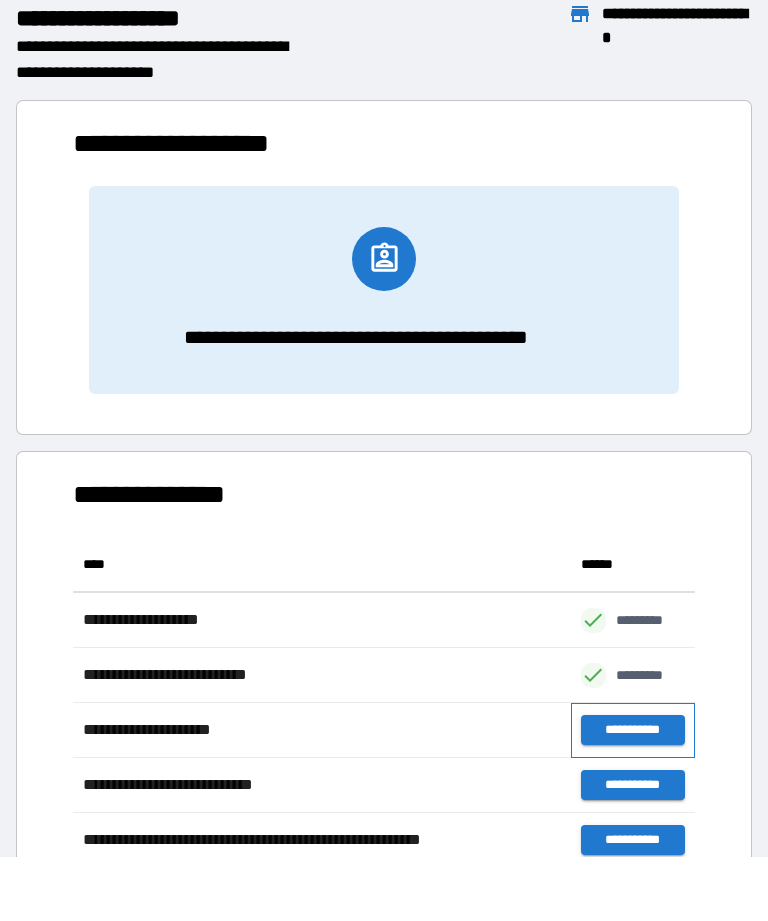 click on "**********" at bounding box center (633, 730) 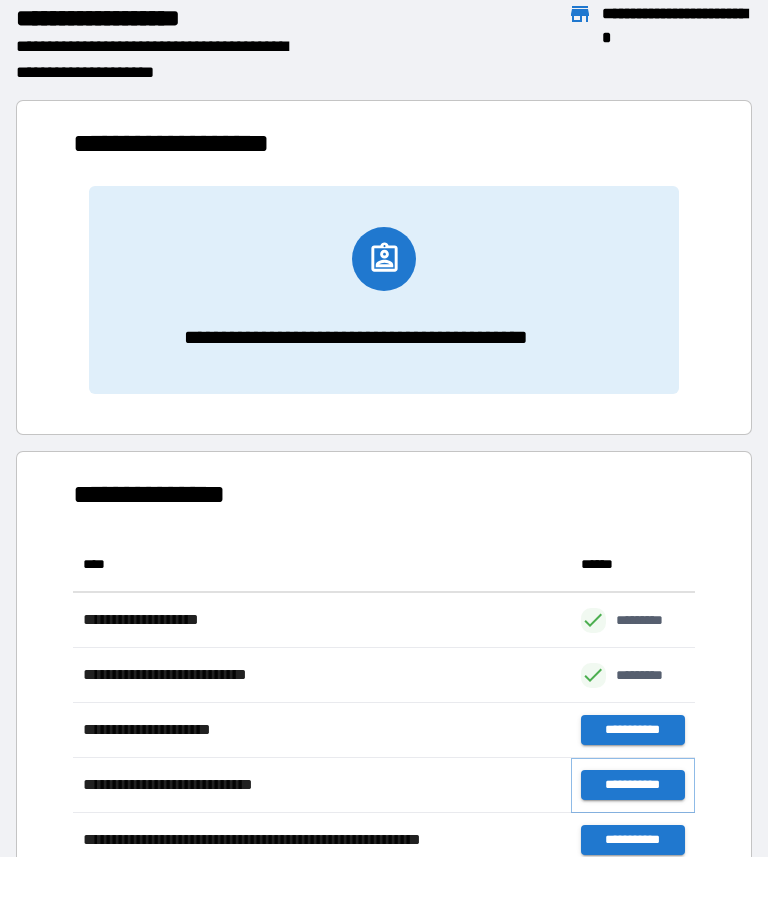click on "**********" at bounding box center [633, 785] 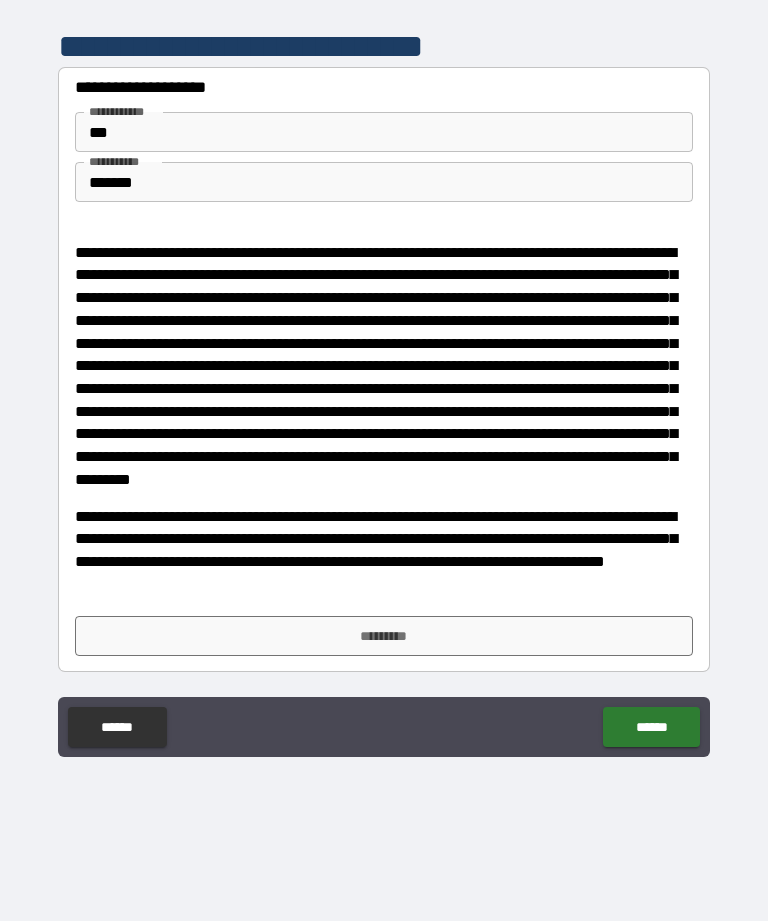 click on "*********" at bounding box center (384, 636) 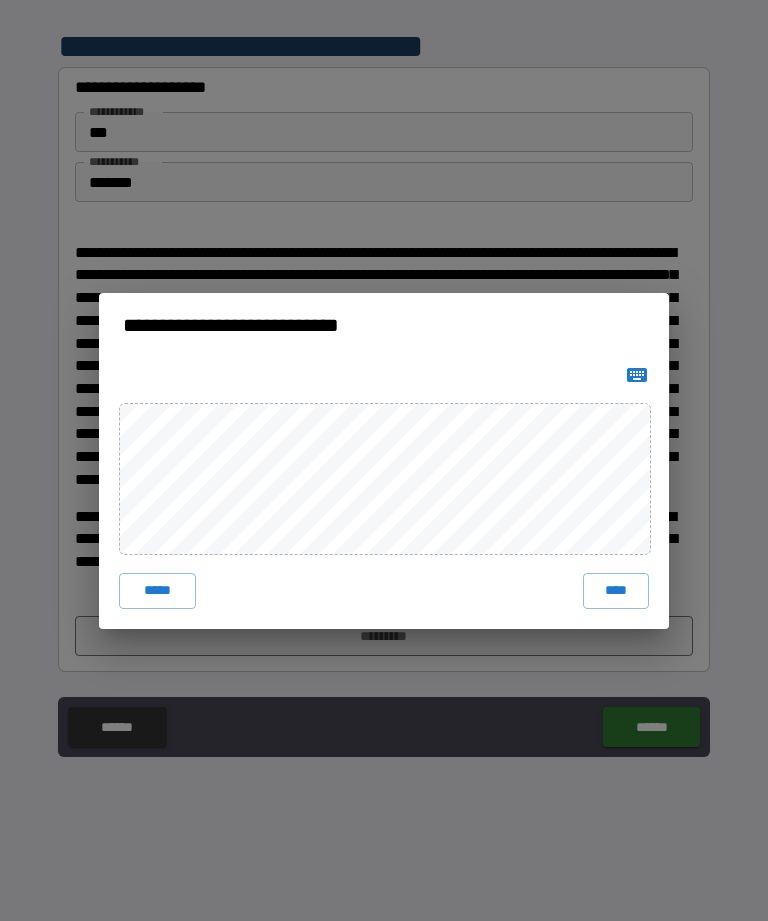 click on "****" at bounding box center [616, 591] 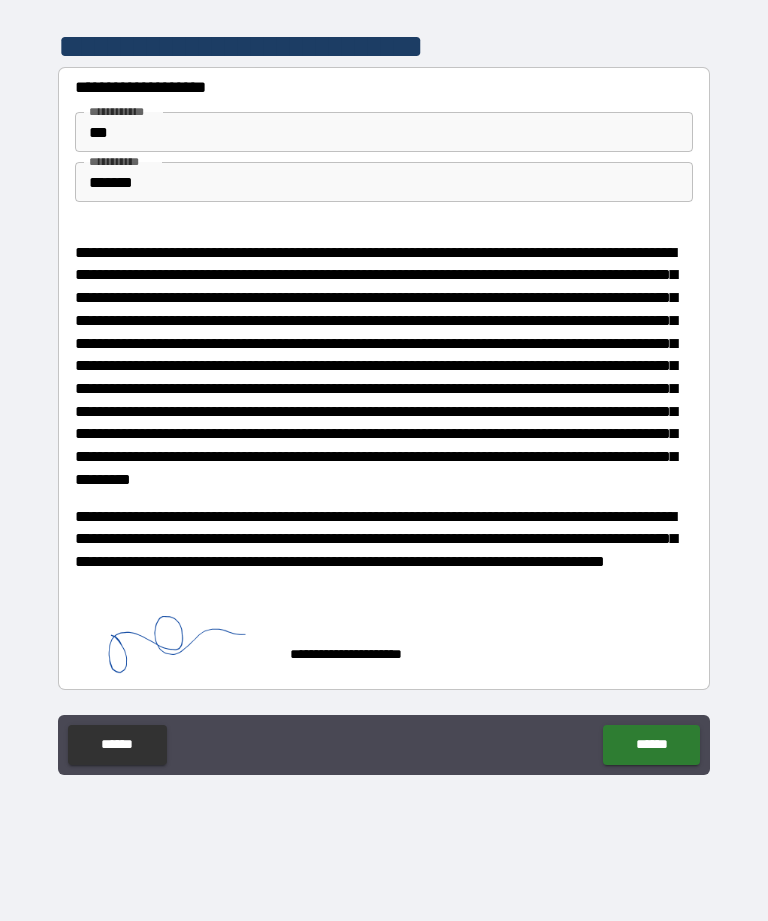 click on "******" at bounding box center [651, 745] 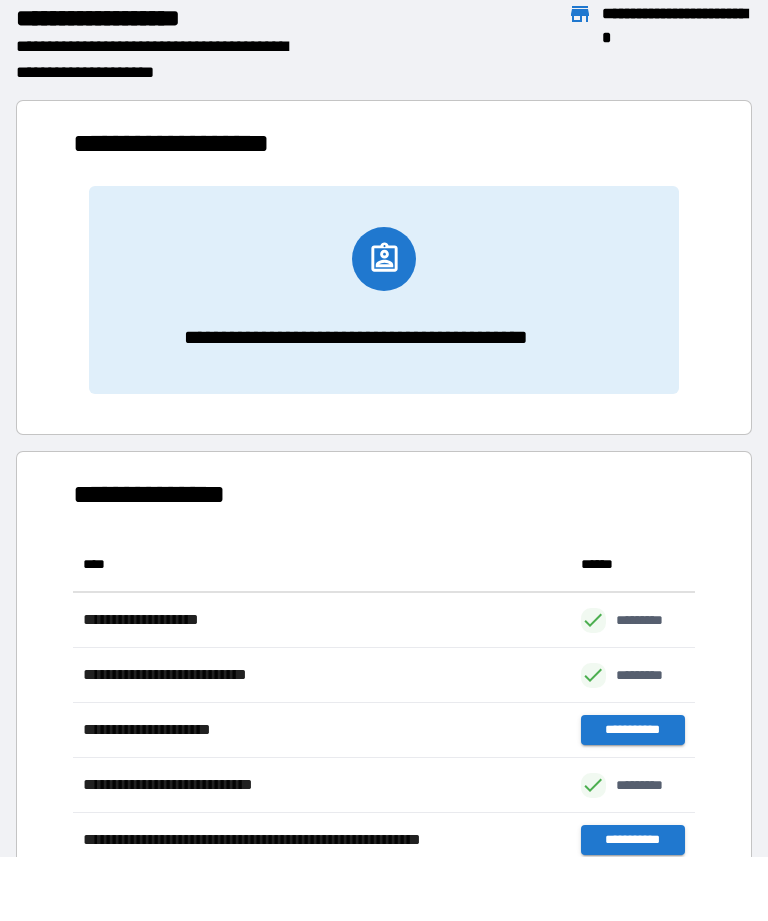 scroll, scrollTop: 1, scrollLeft: 1, axis: both 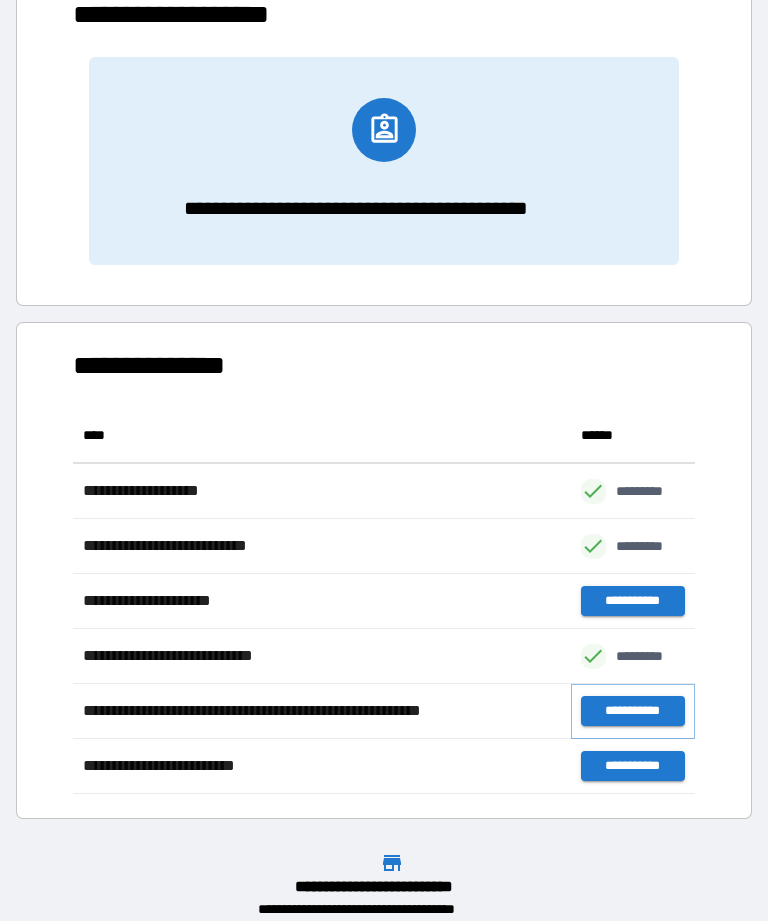 click on "**********" at bounding box center [633, 711] 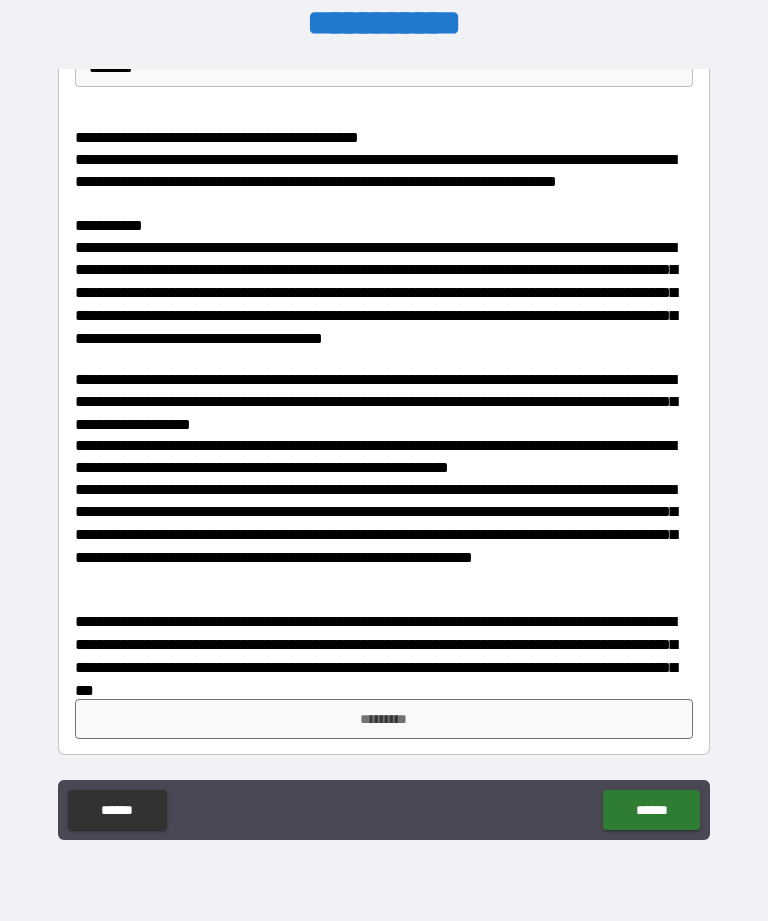 scroll, scrollTop: 198, scrollLeft: 0, axis: vertical 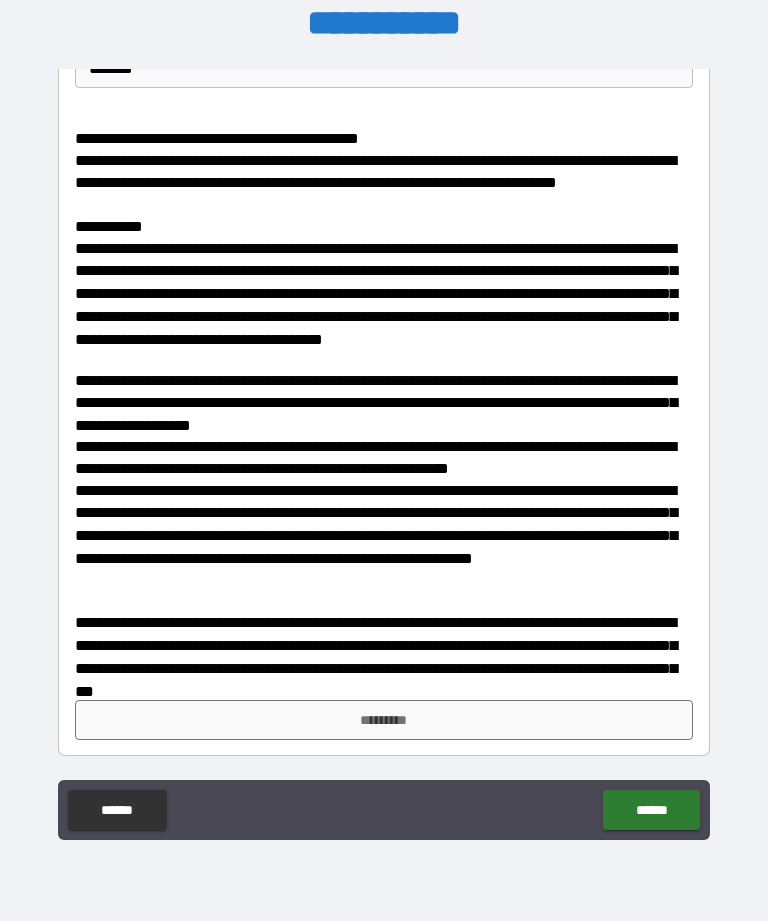 click on "*********" at bounding box center [384, 720] 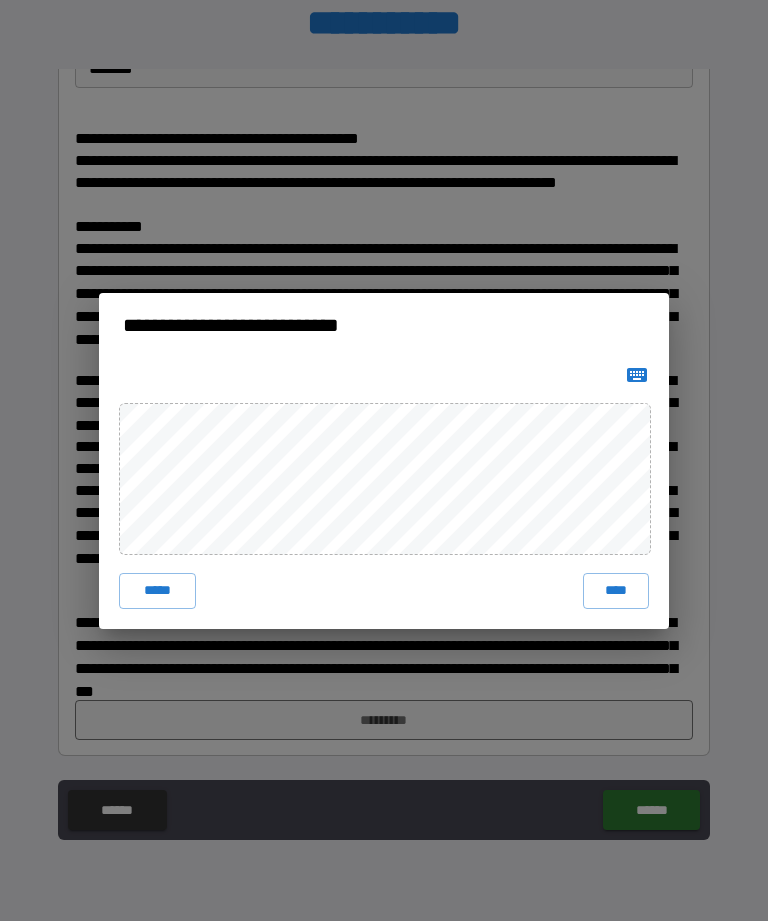 click on "****" at bounding box center (616, 591) 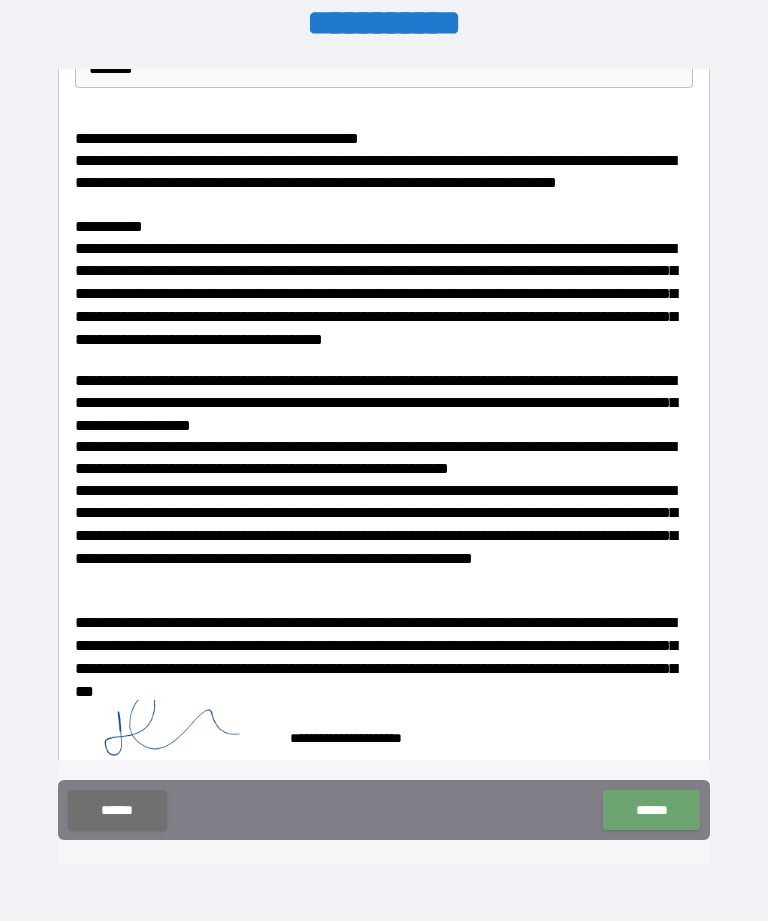 click on "******" at bounding box center [651, 810] 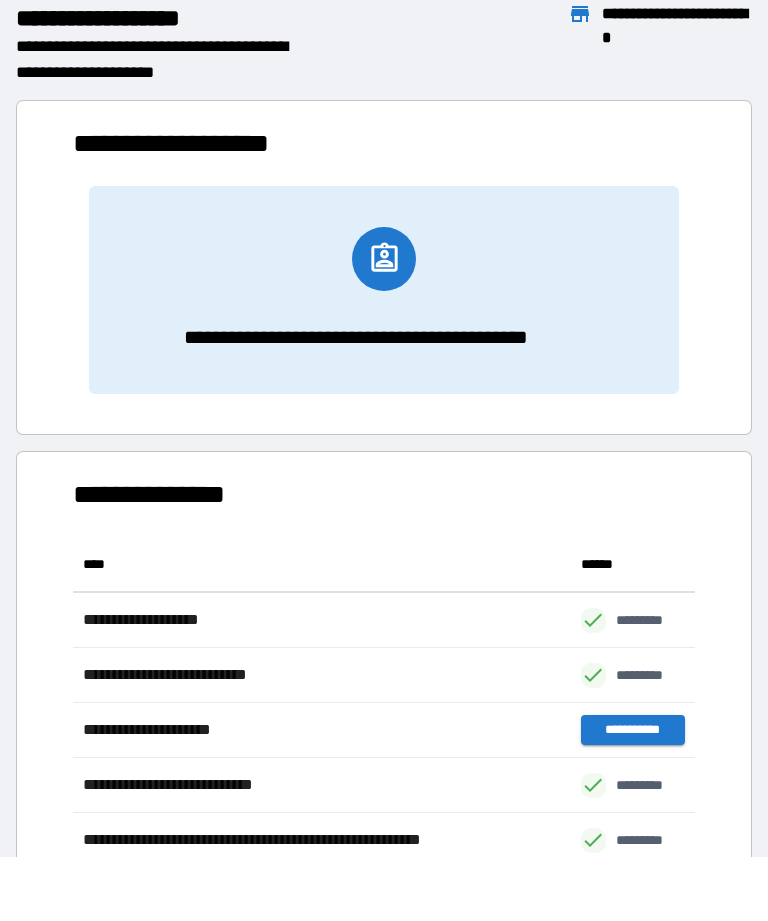 scroll, scrollTop: 1, scrollLeft: 1, axis: both 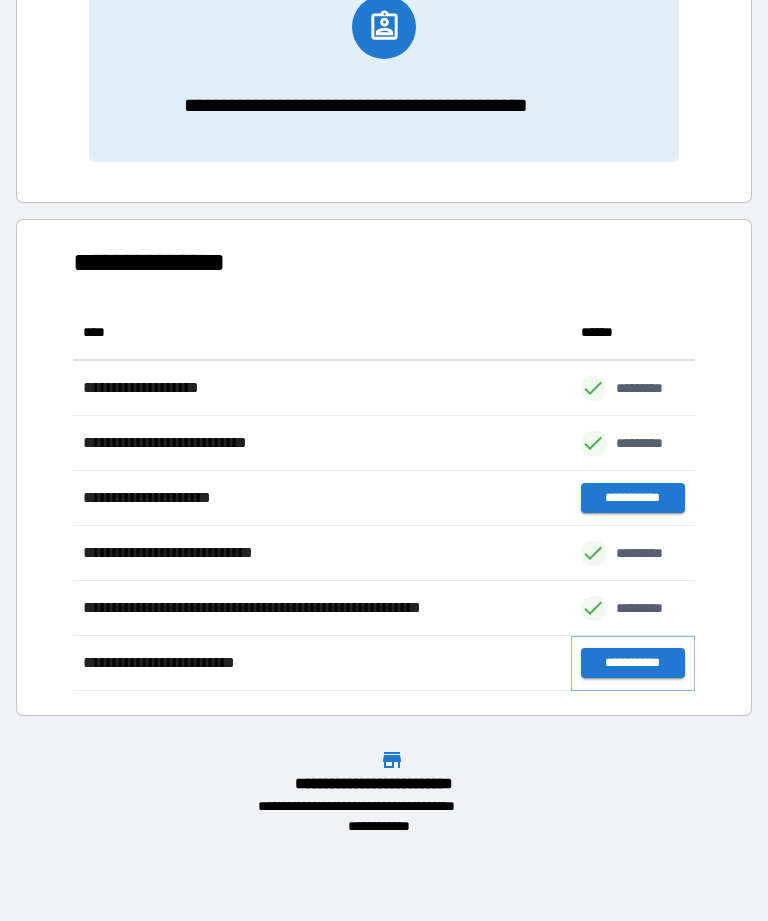 click on "**********" at bounding box center [633, 663] 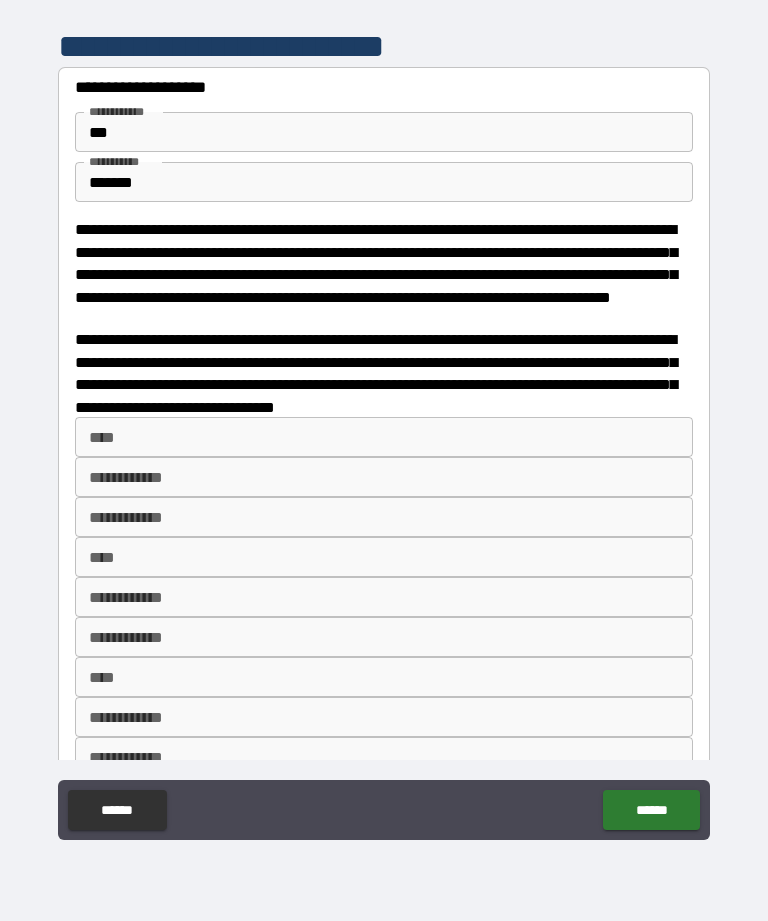 click on "****" at bounding box center (384, 437) 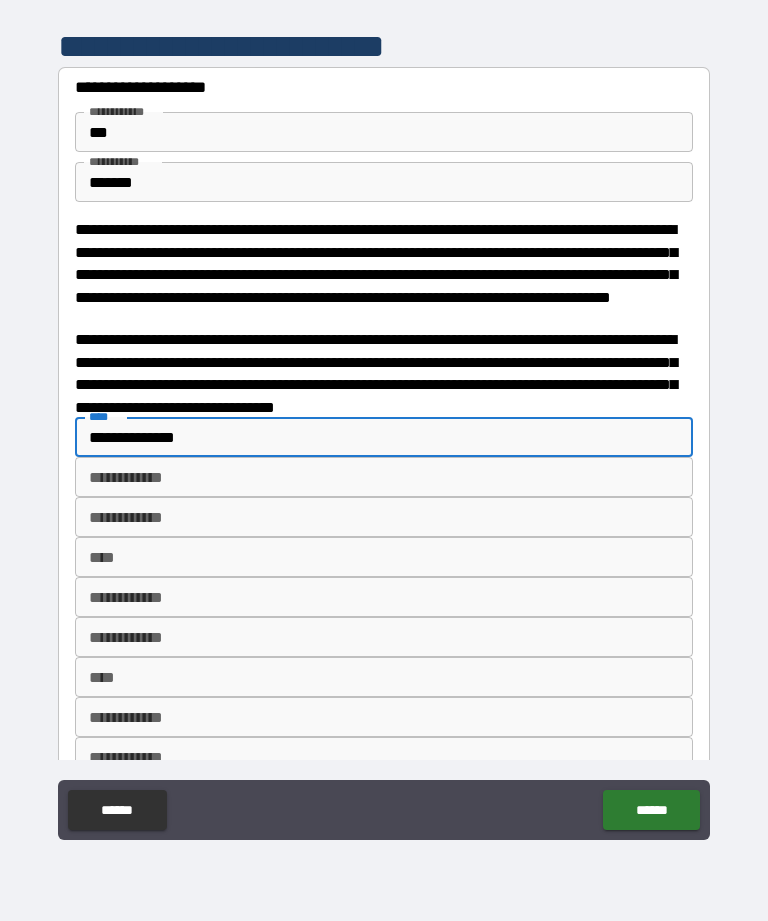 type on "**********" 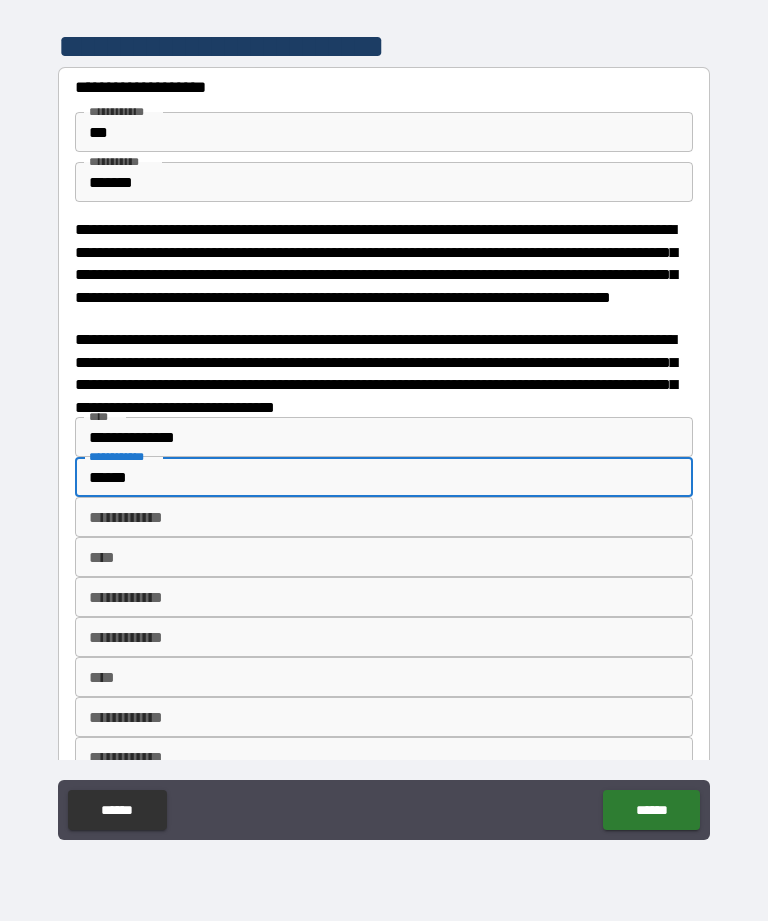type on "******" 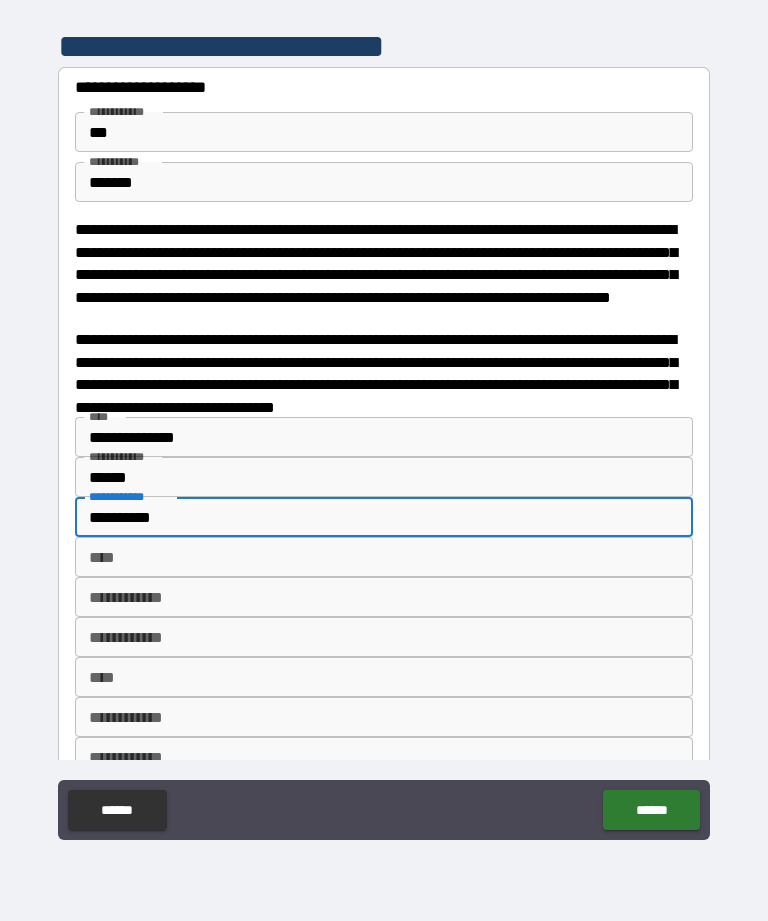 type on "**********" 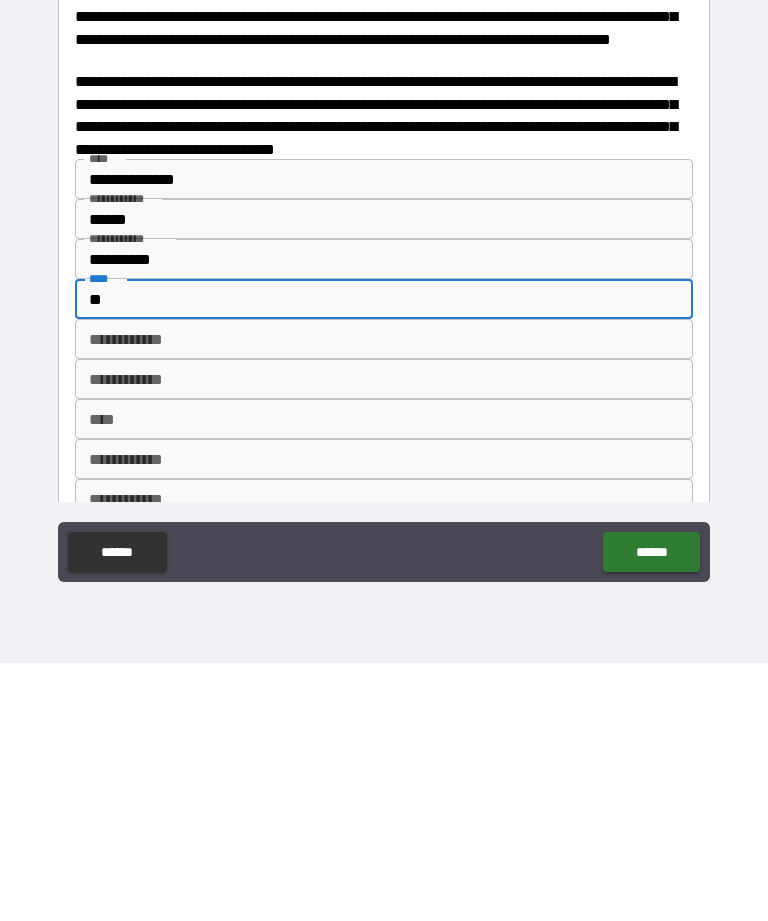 type on "*" 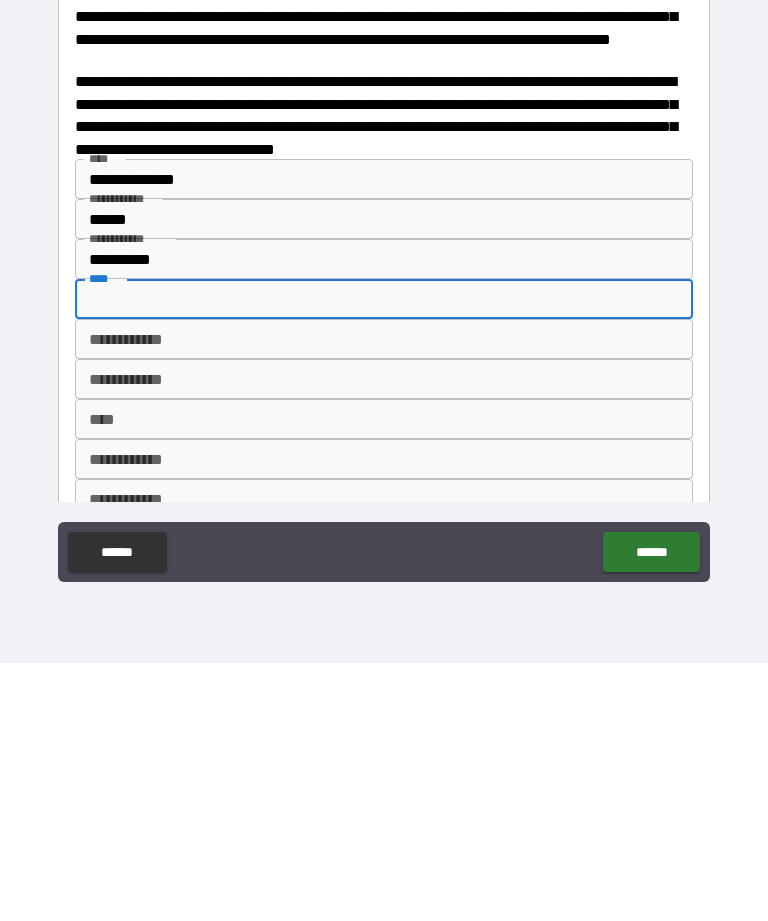 type on "*" 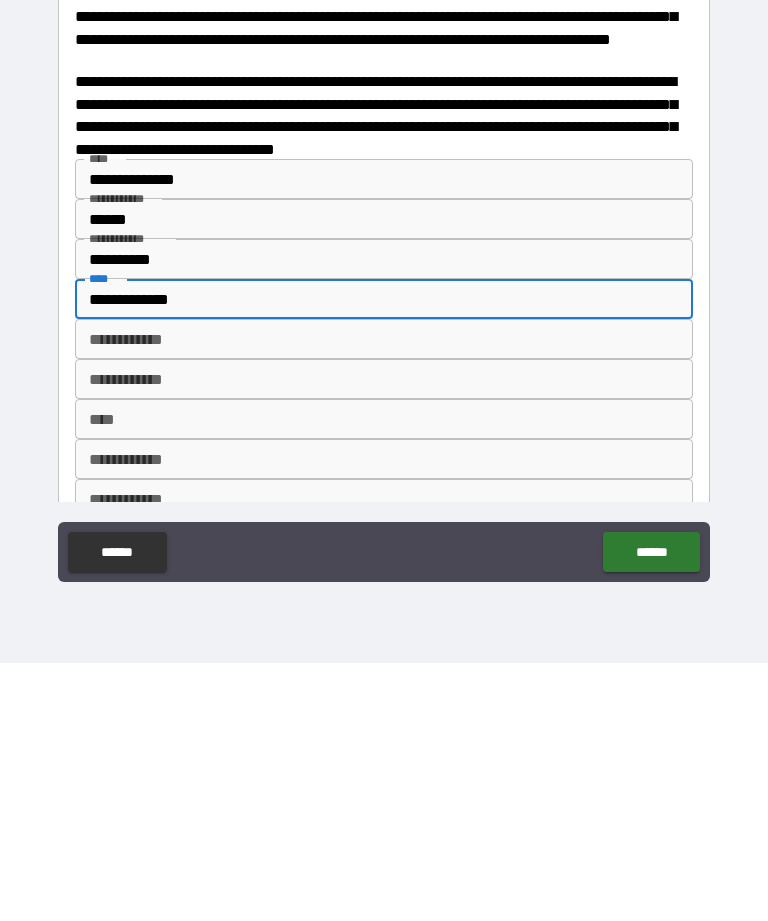 type on "**********" 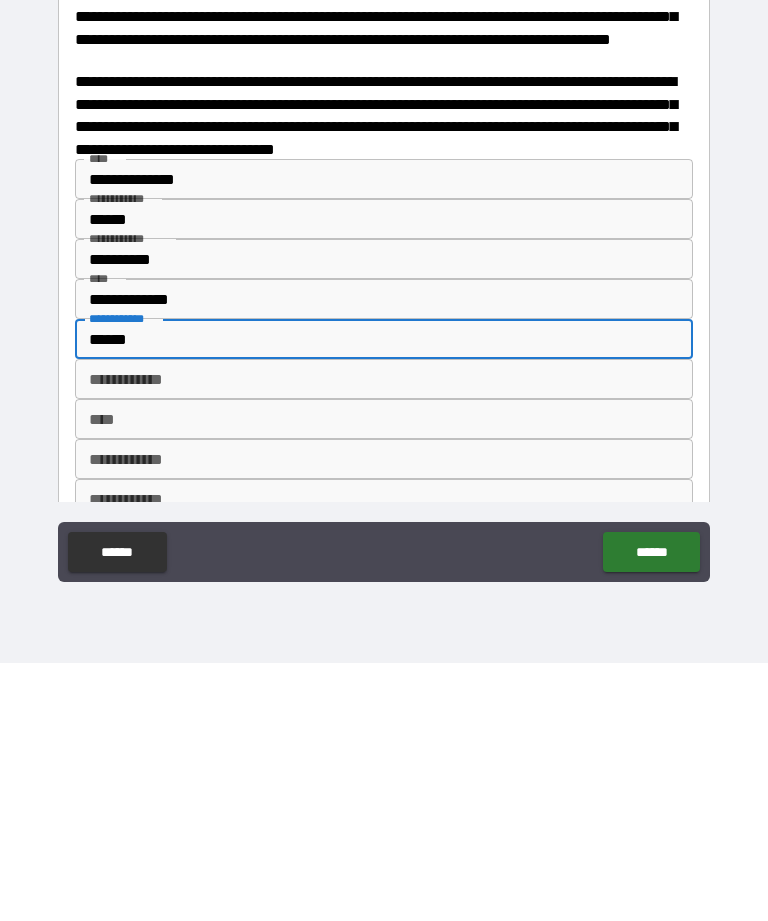type on "******" 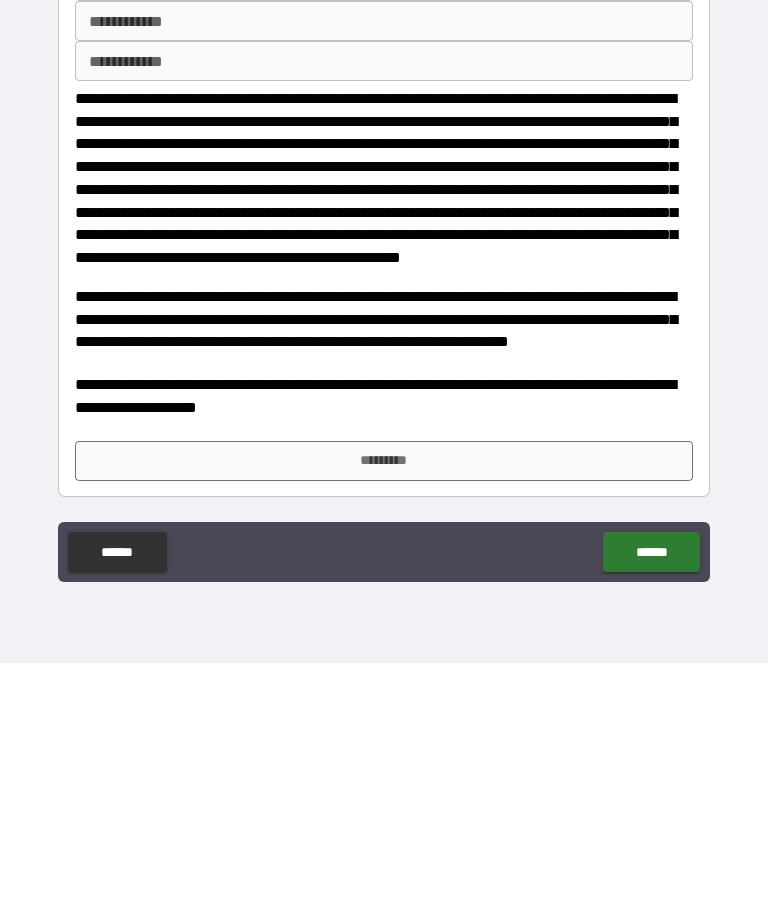 scroll, scrollTop: 437, scrollLeft: 0, axis: vertical 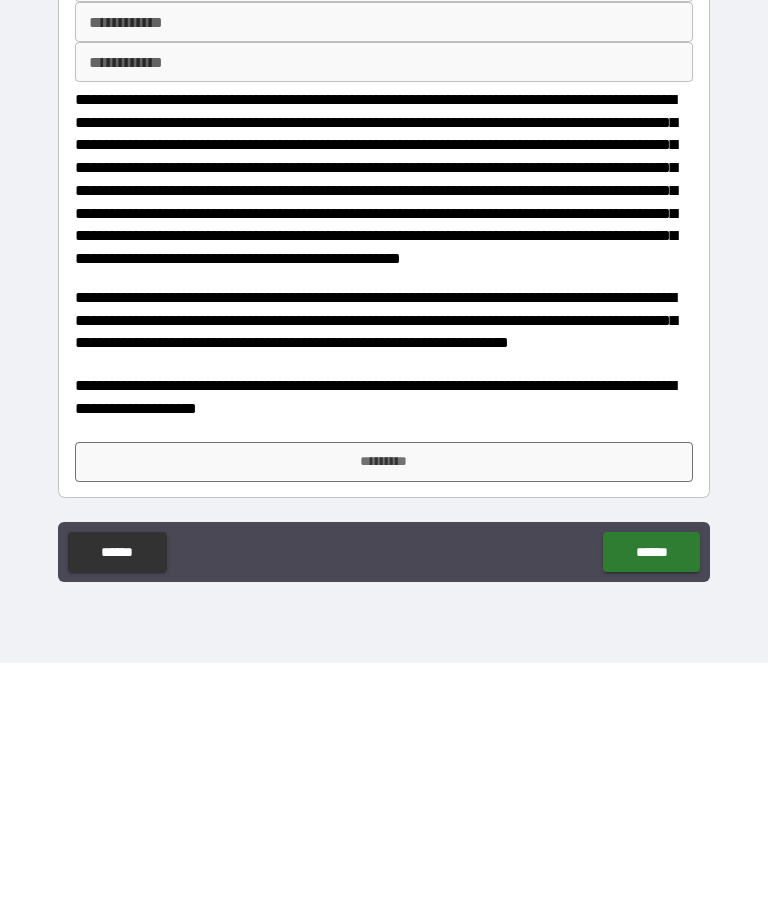 type on "**********" 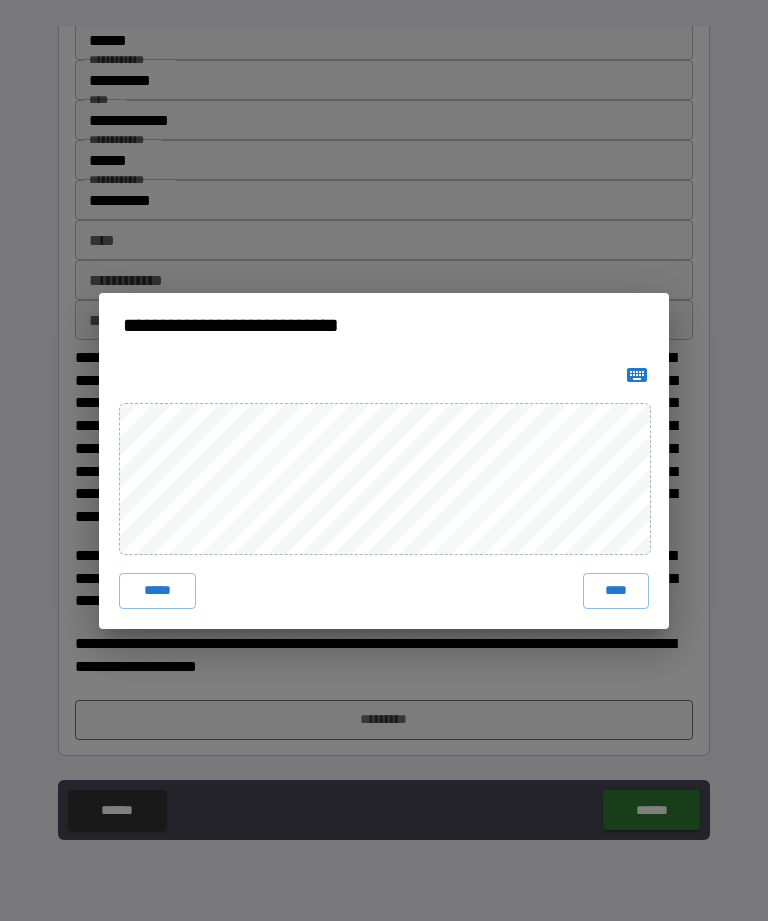 click on "****" at bounding box center [616, 591] 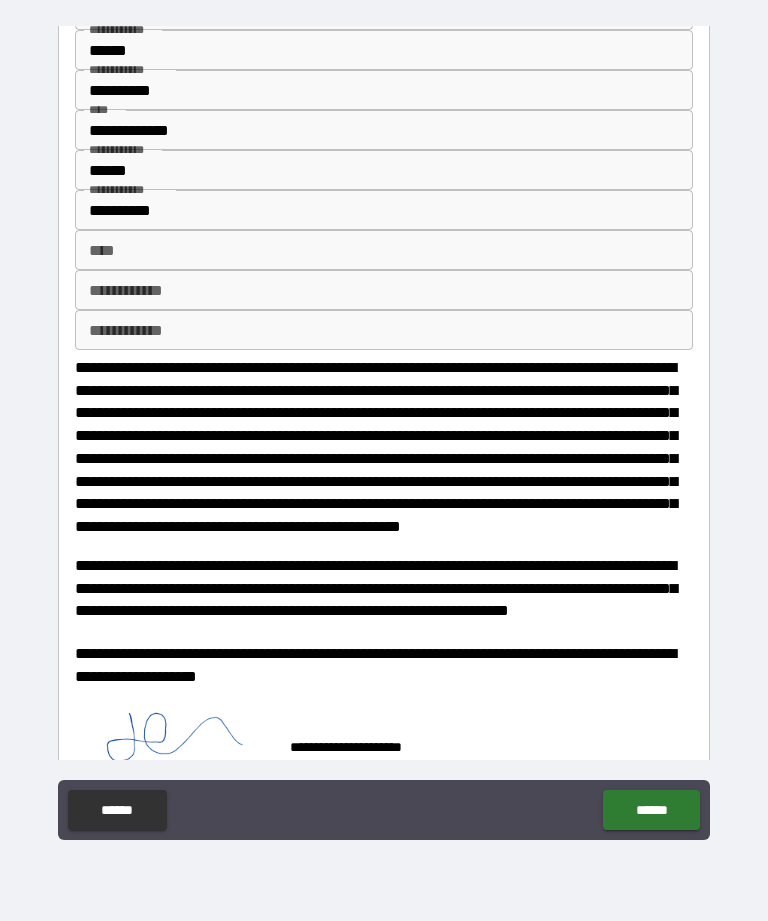click on "******" at bounding box center [651, 810] 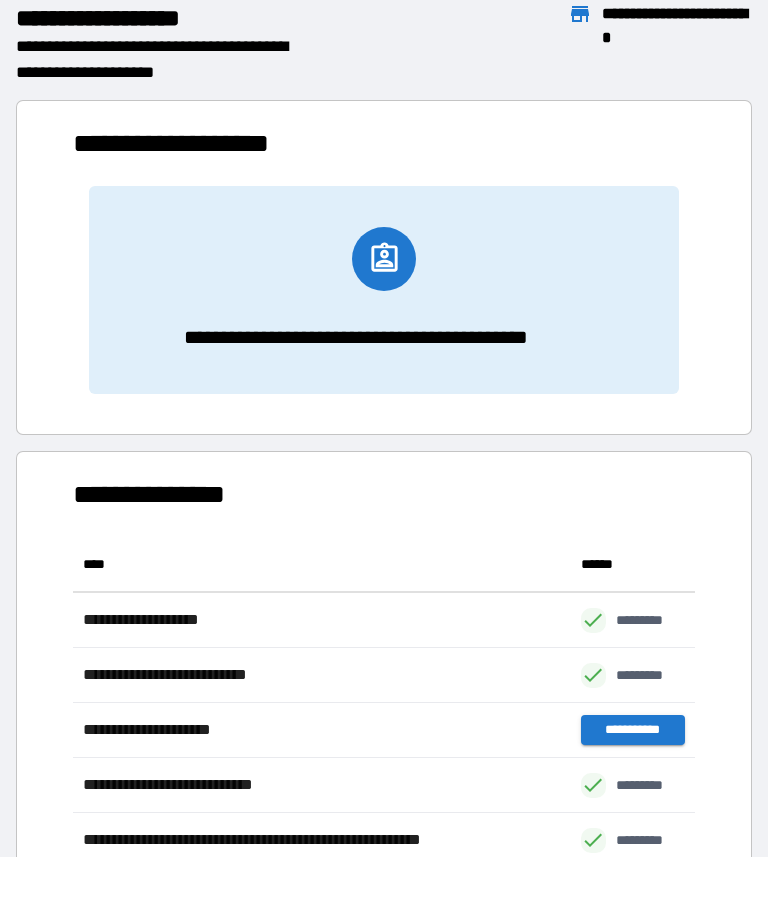 scroll, scrollTop: 1, scrollLeft: 1, axis: both 